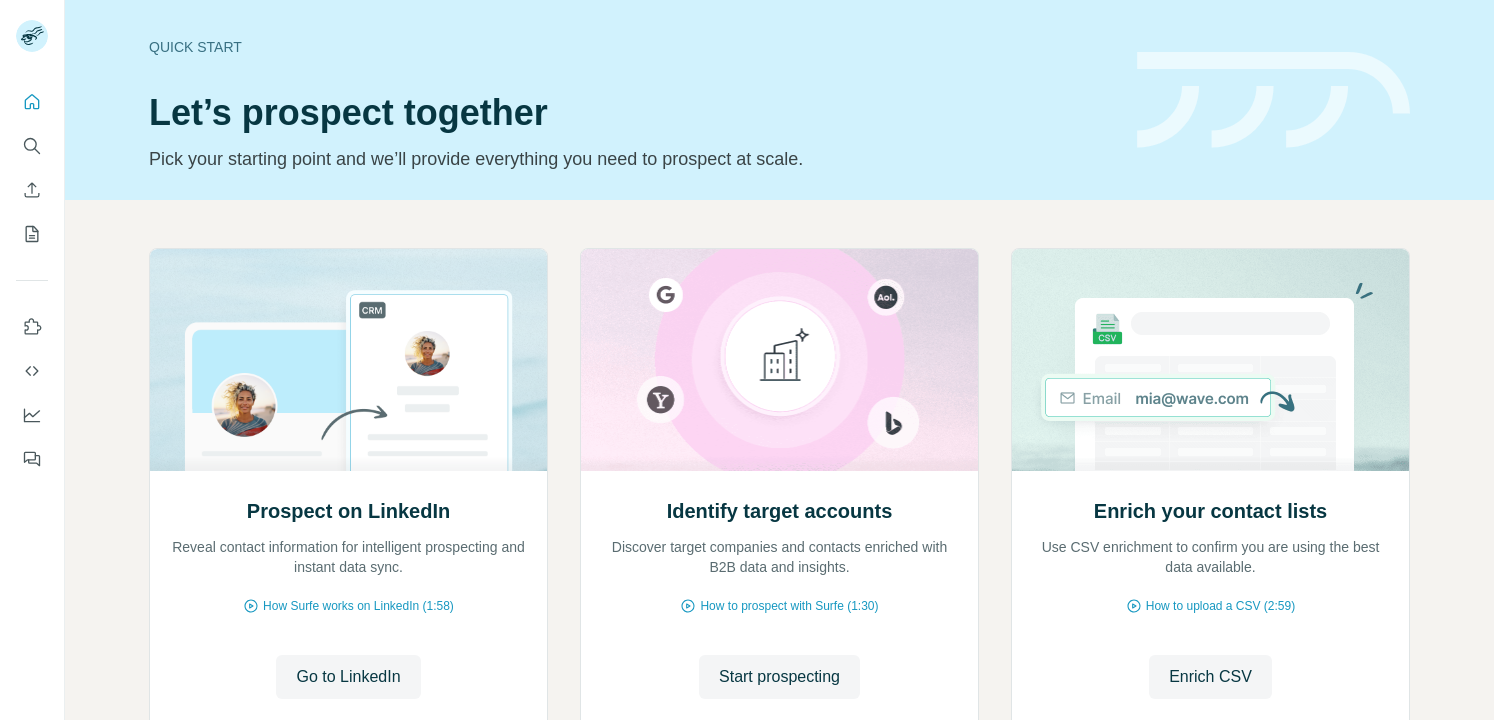 scroll, scrollTop: 0, scrollLeft: 0, axis: both 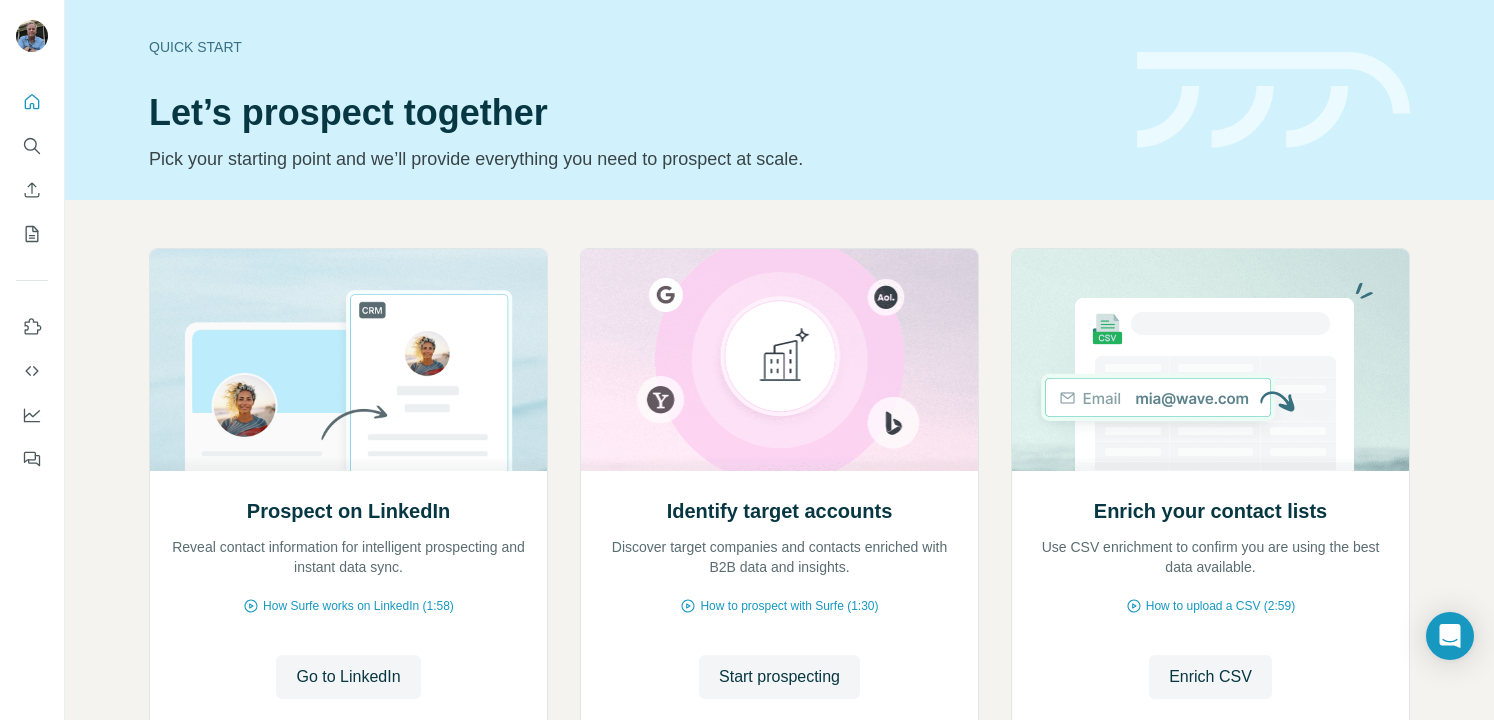 click on "Quick start Let’s prospect together Pick your starting point and we’ll provide everything you need to prospect at scale." at bounding box center [631, 100] 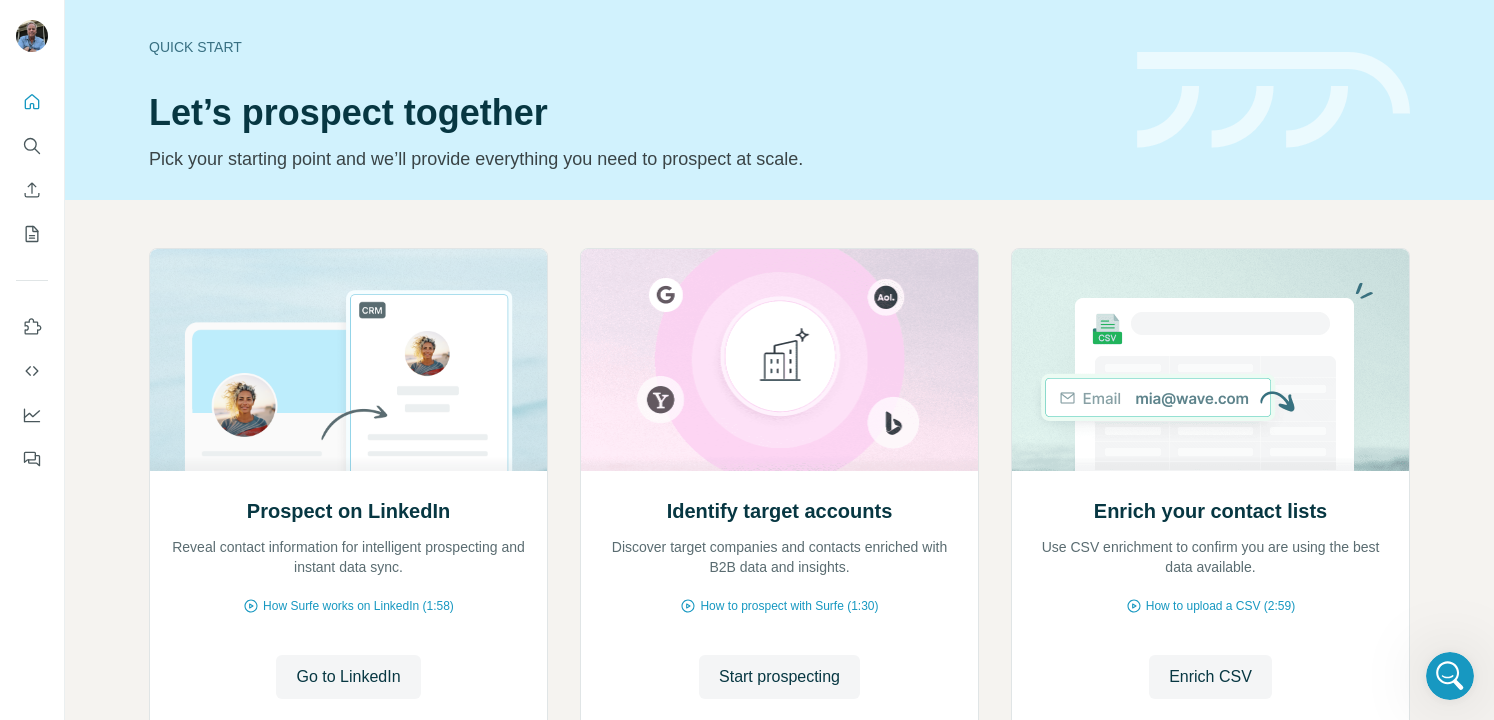 scroll, scrollTop: 0, scrollLeft: 0, axis: both 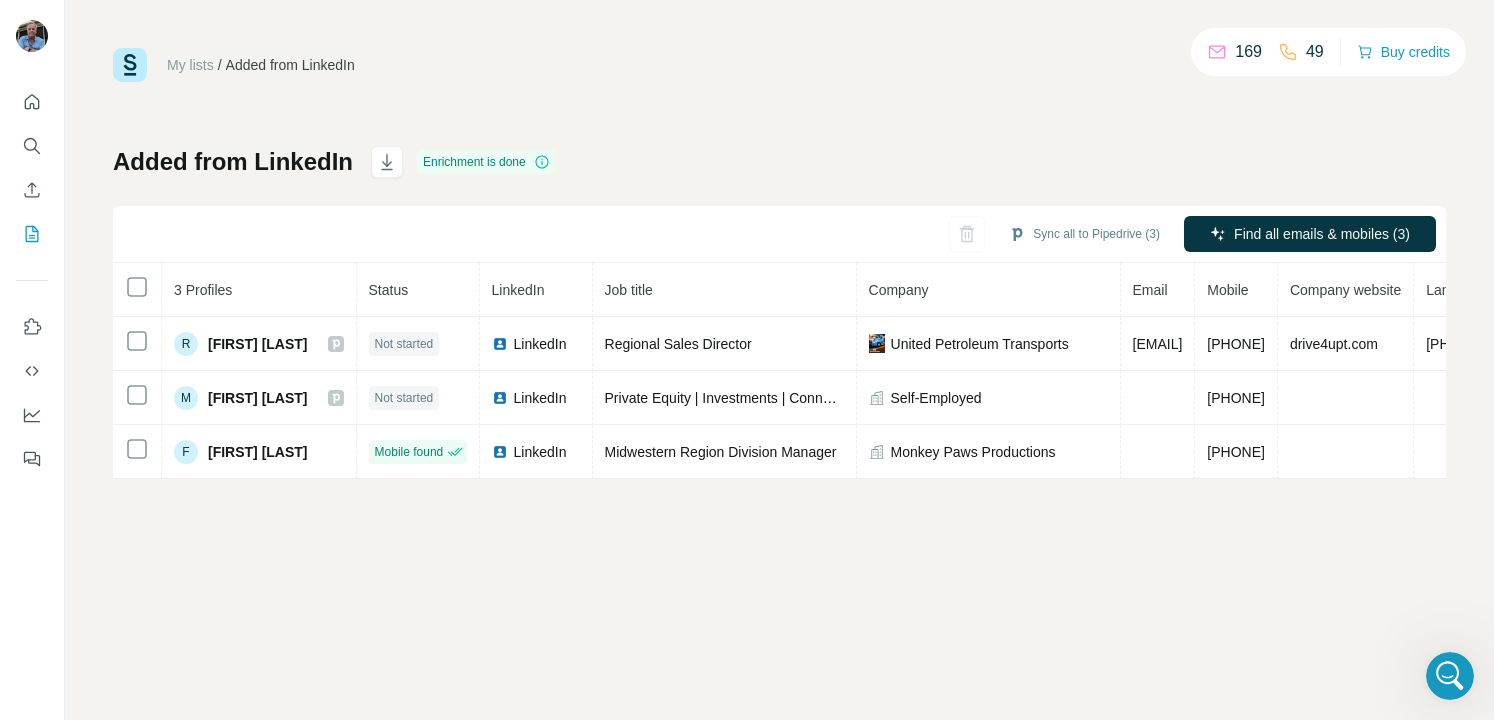 click 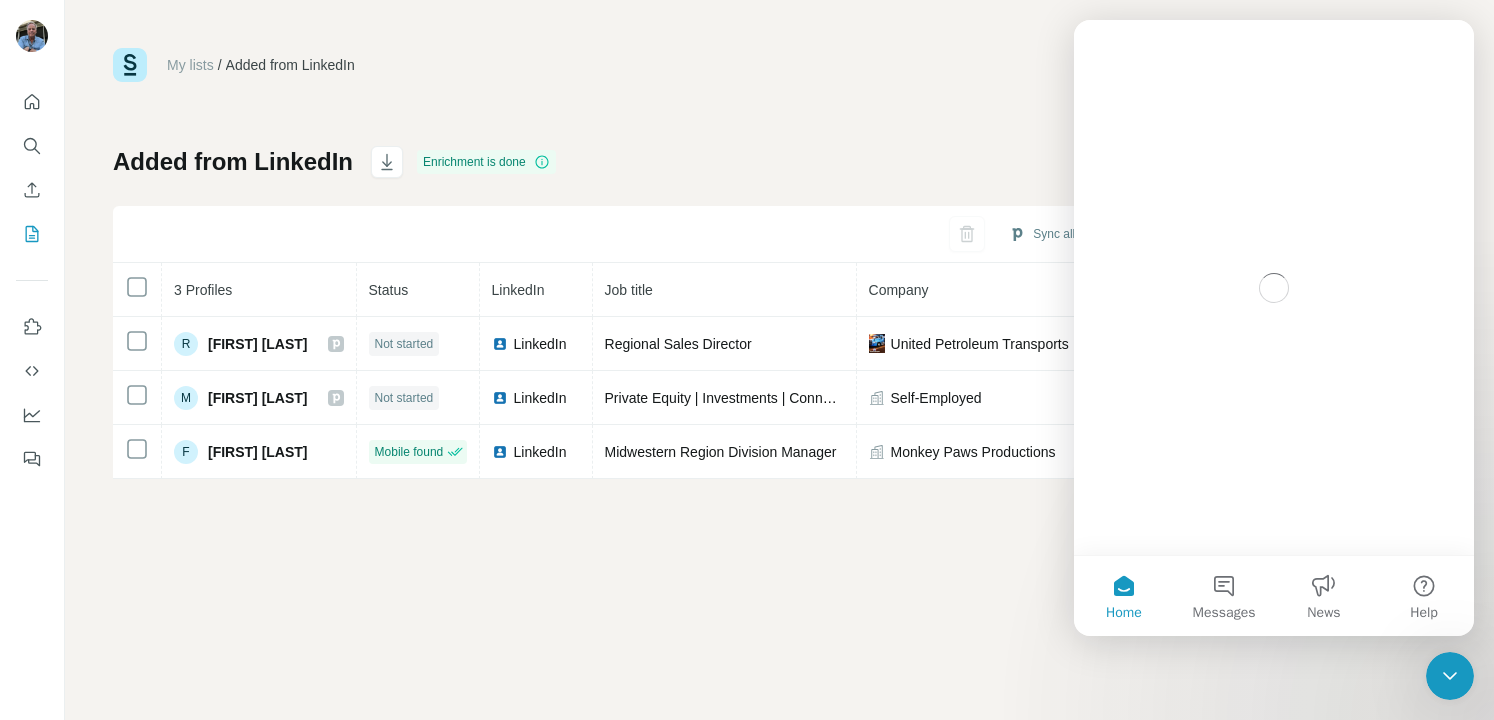 scroll, scrollTop: 0, scrollLeft: 0, axis: both 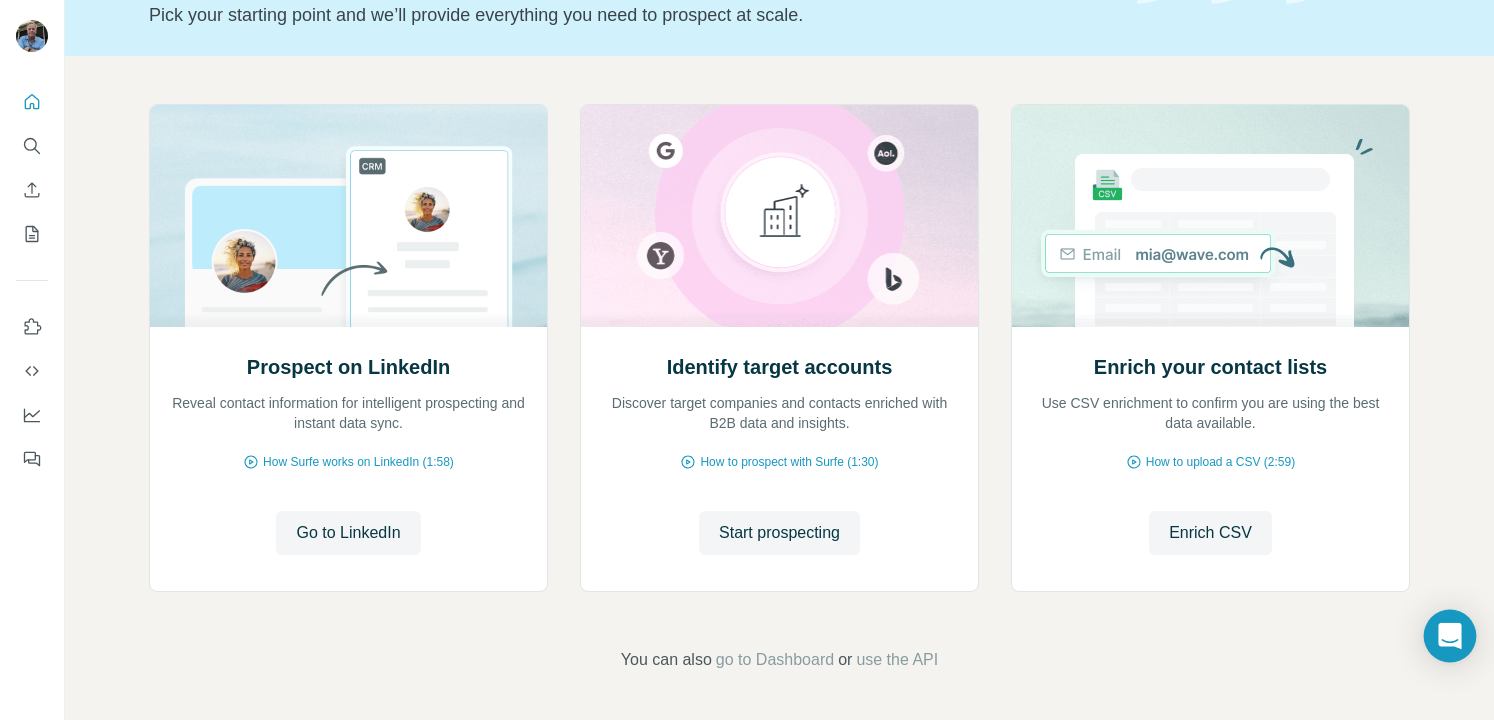 click 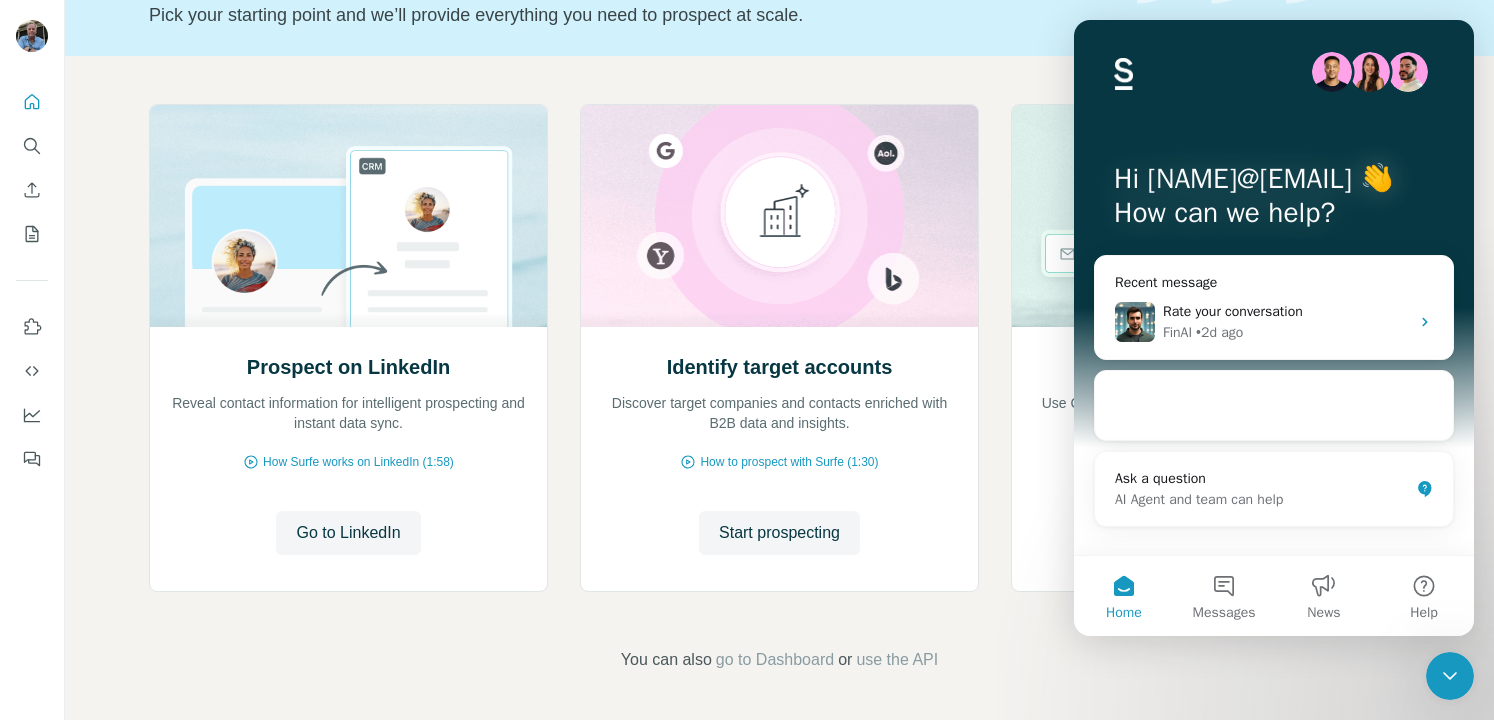 scroll, scrollTop: 0, scrollLeft: 0, axis: both 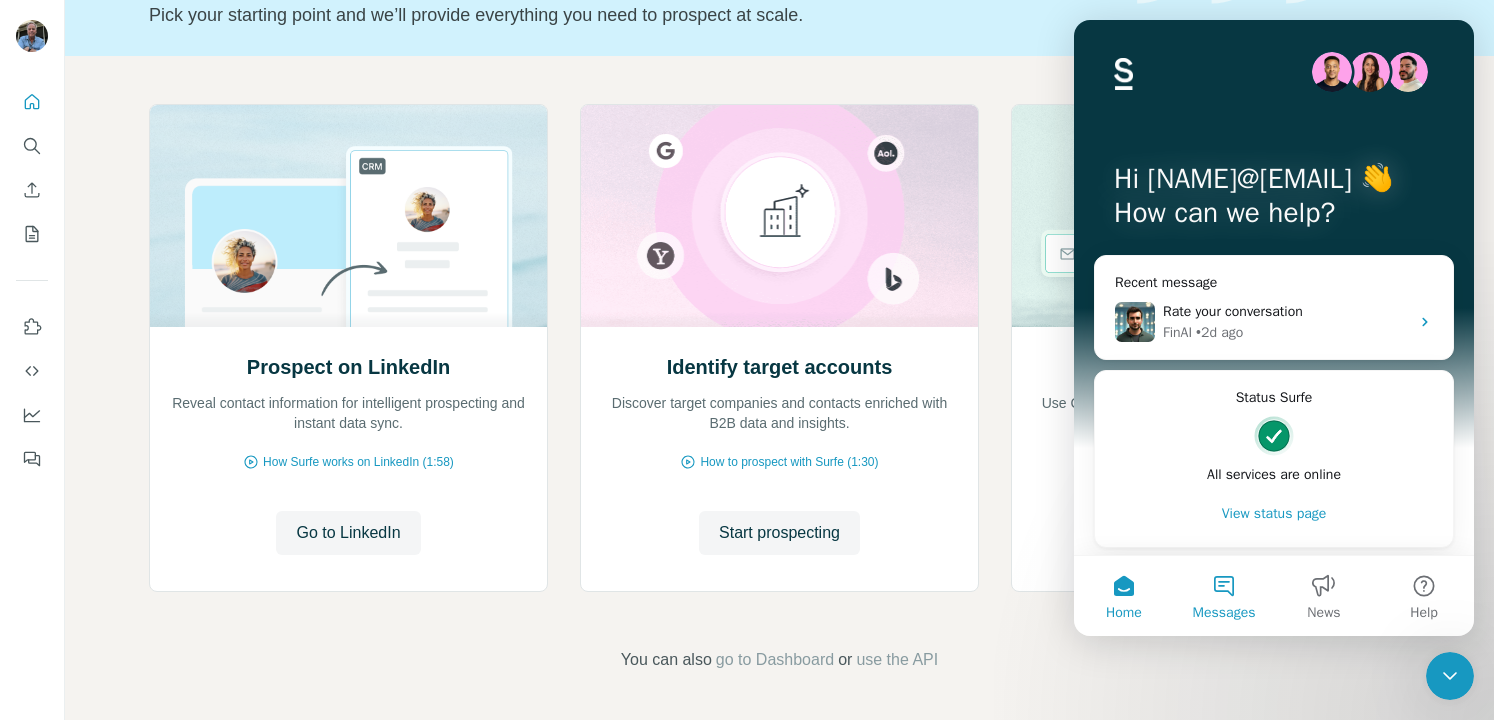 click on "Messages" at bounding box center [1224, 596] 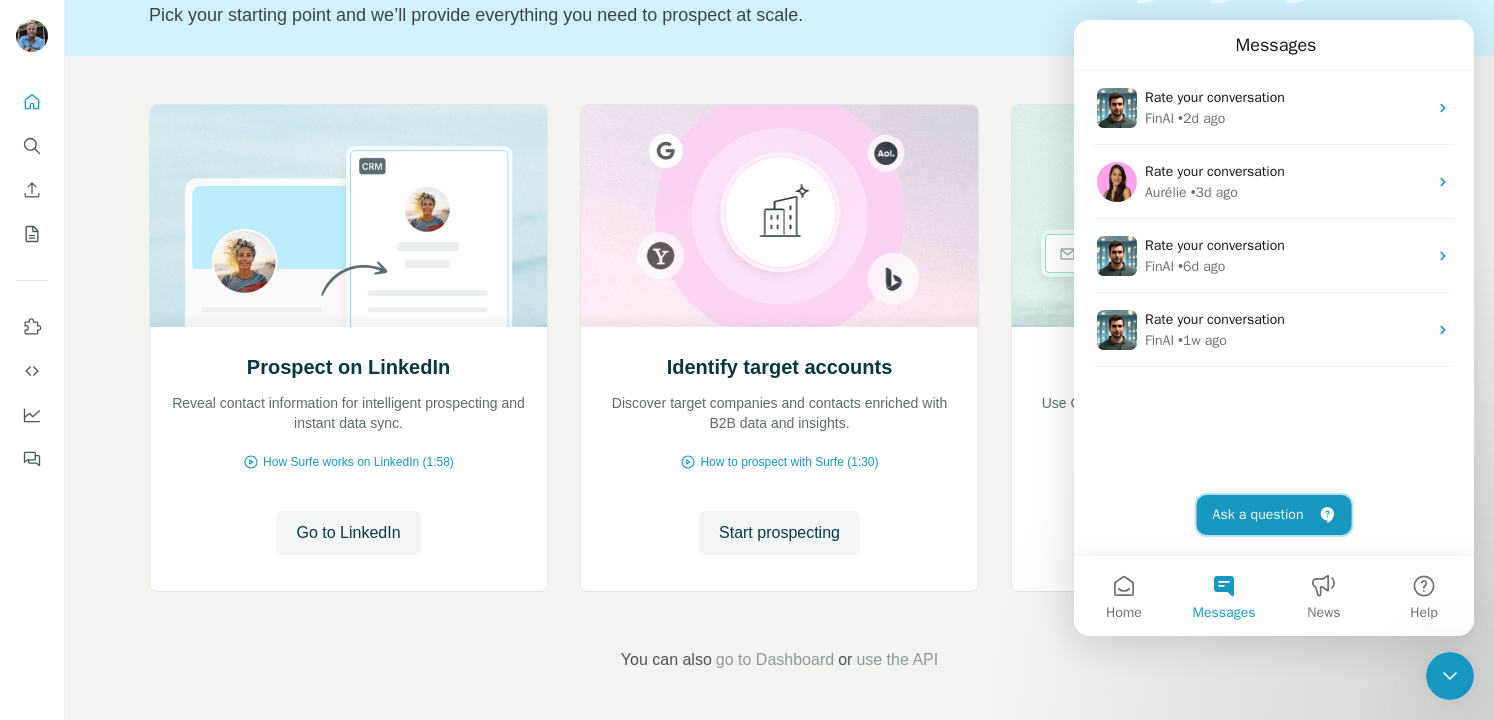click on "Ask a question" at bounding box center [1274, 515] 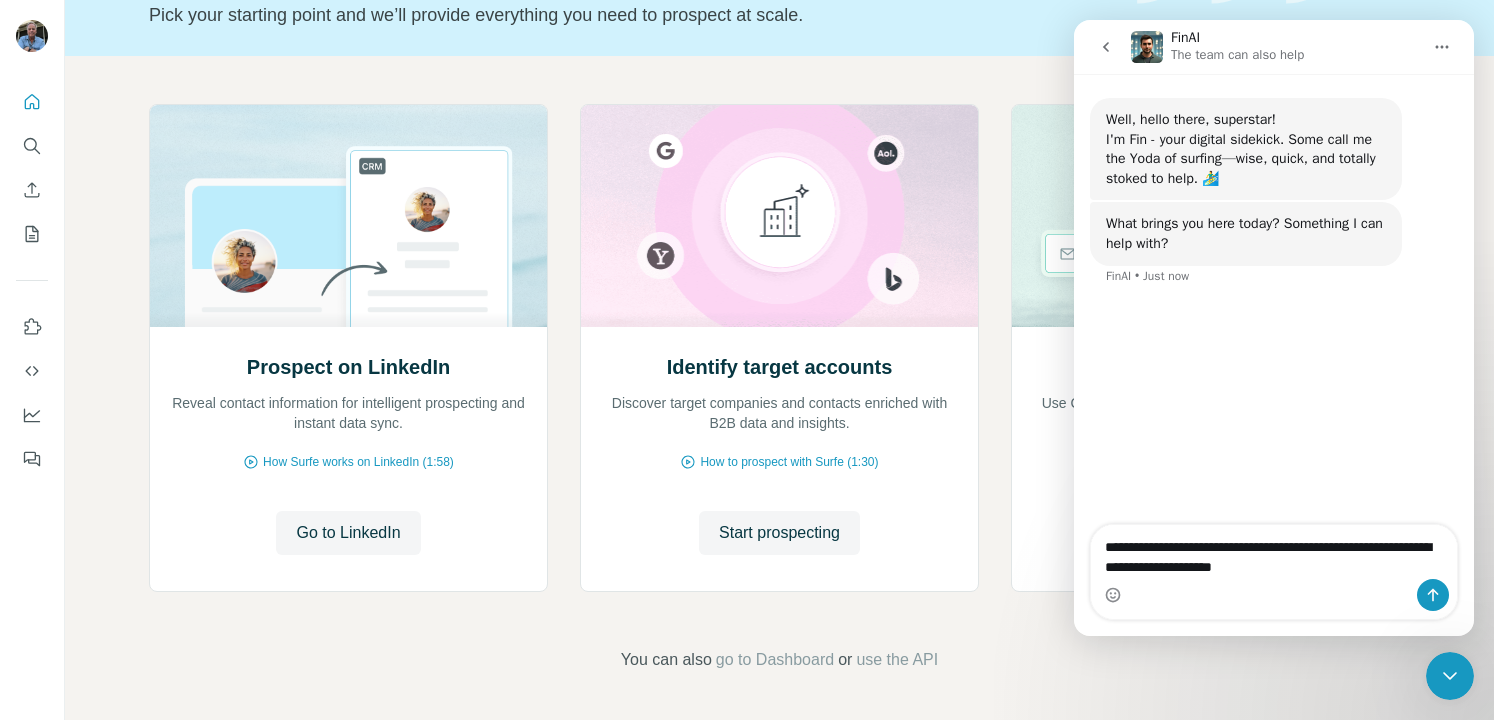 type on "**********" 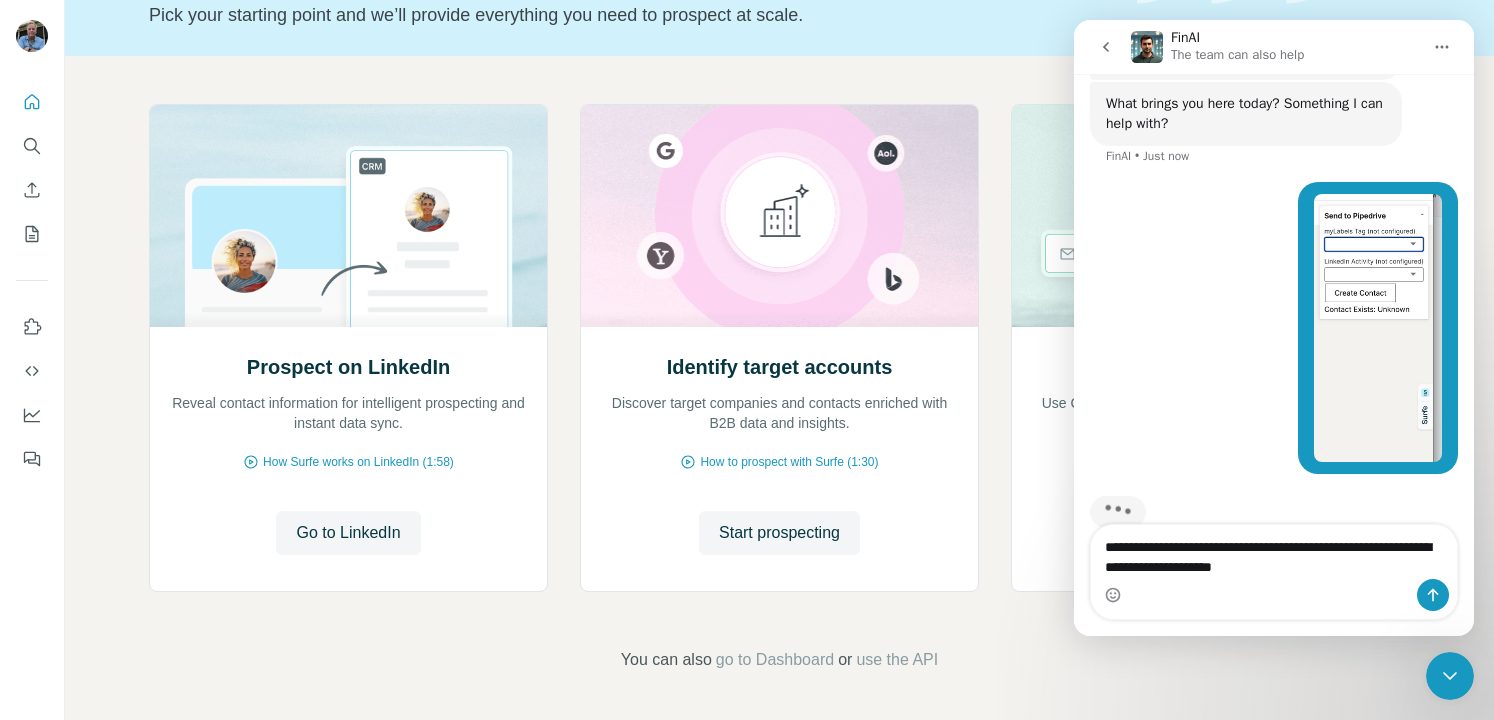 scroll, scrollTop: 155, scrollLeft: 0, axis: vertical 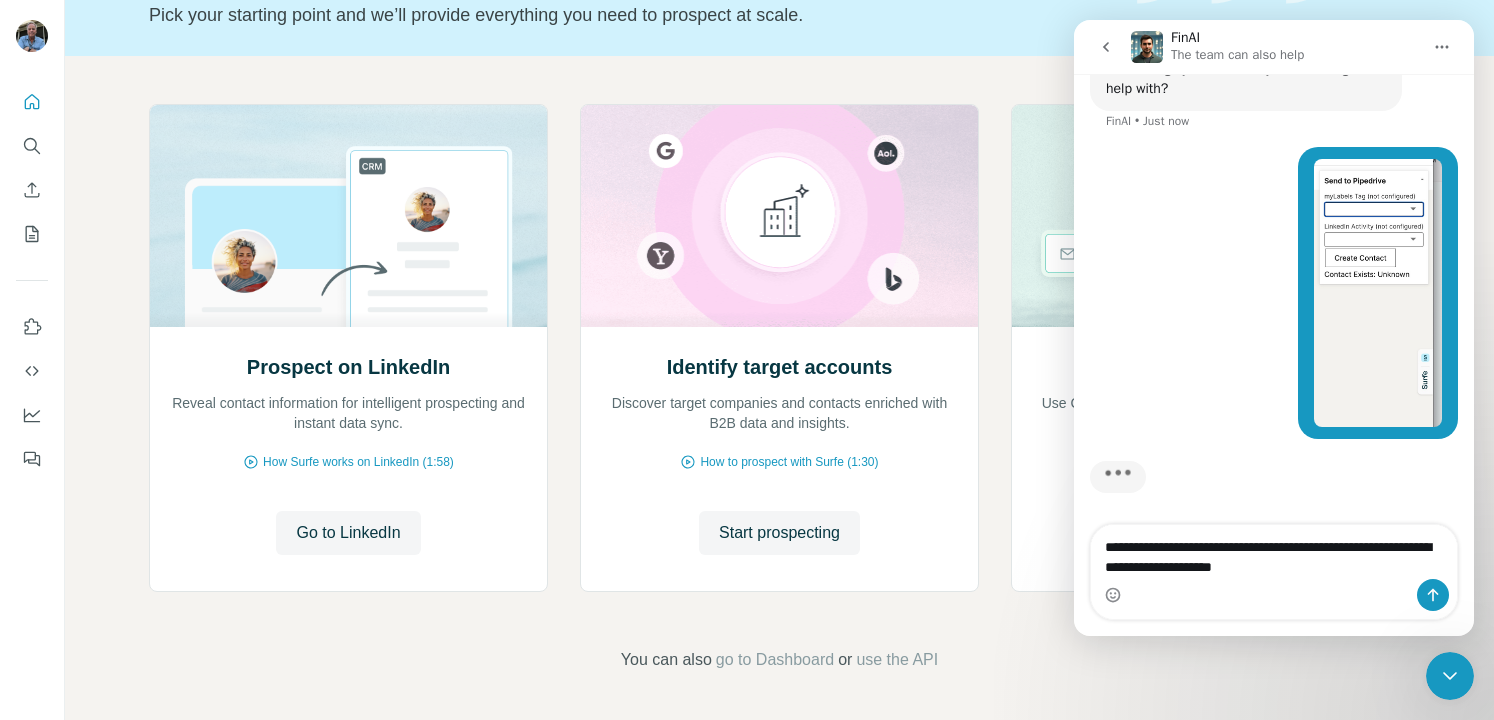 click on "**********" at bounding box center (1274, 552) 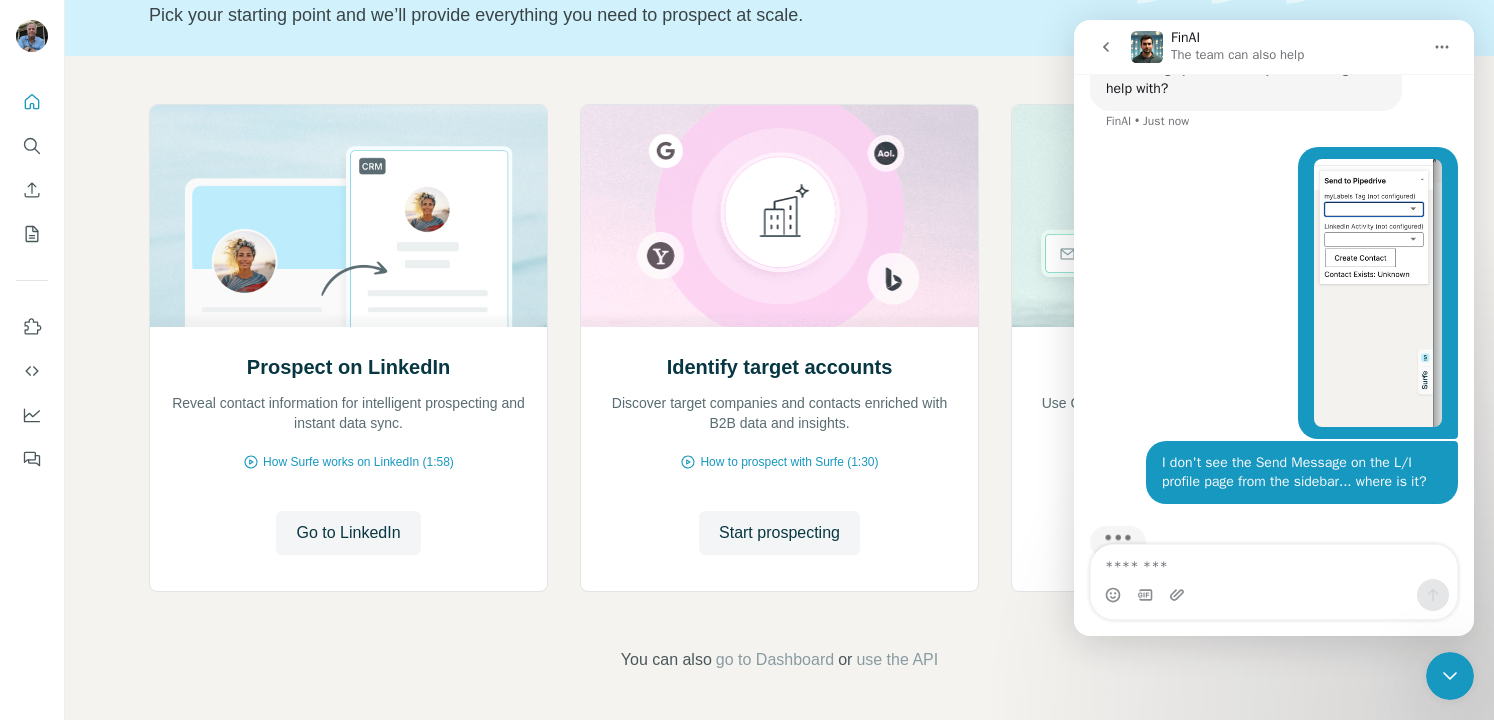 scroll, scrollTop: 201, scrollLeft: 0, axis: vertical 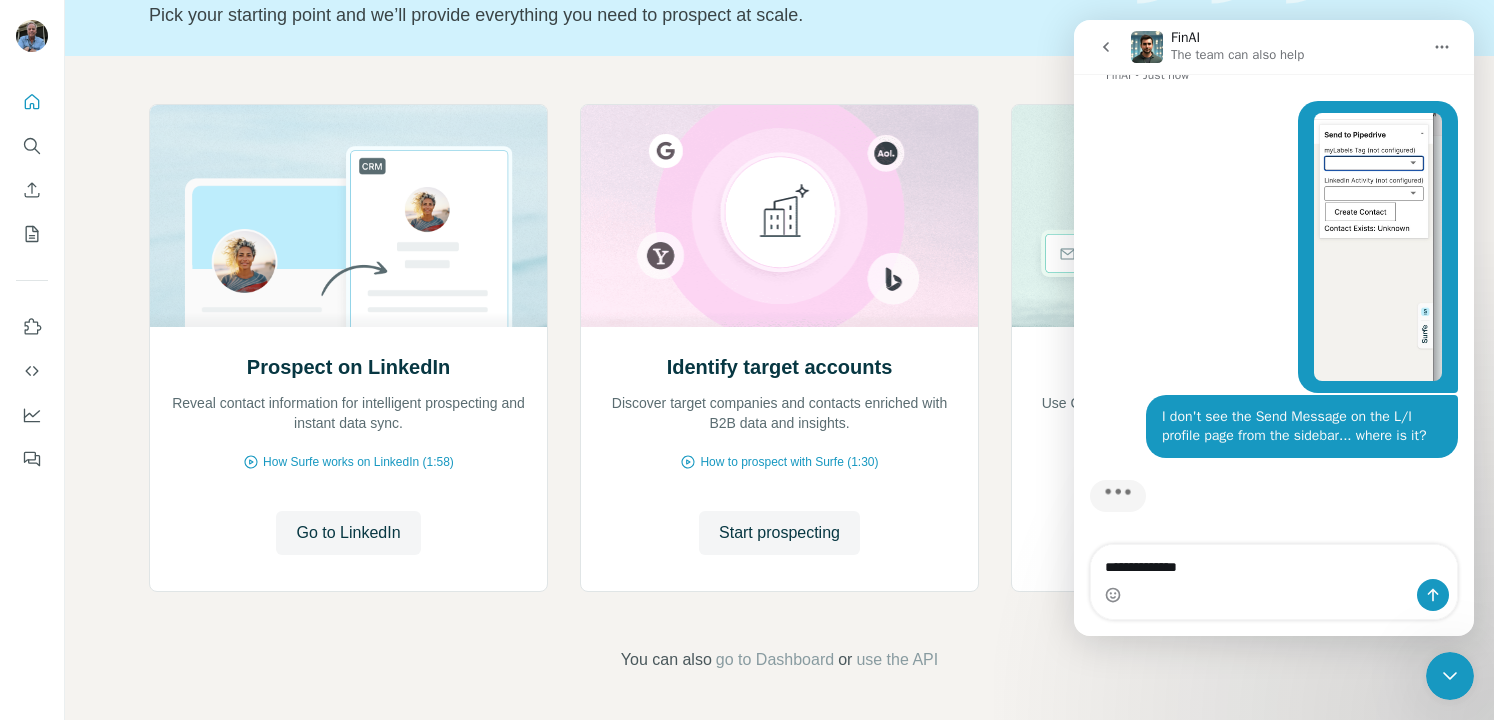 type on "**********" 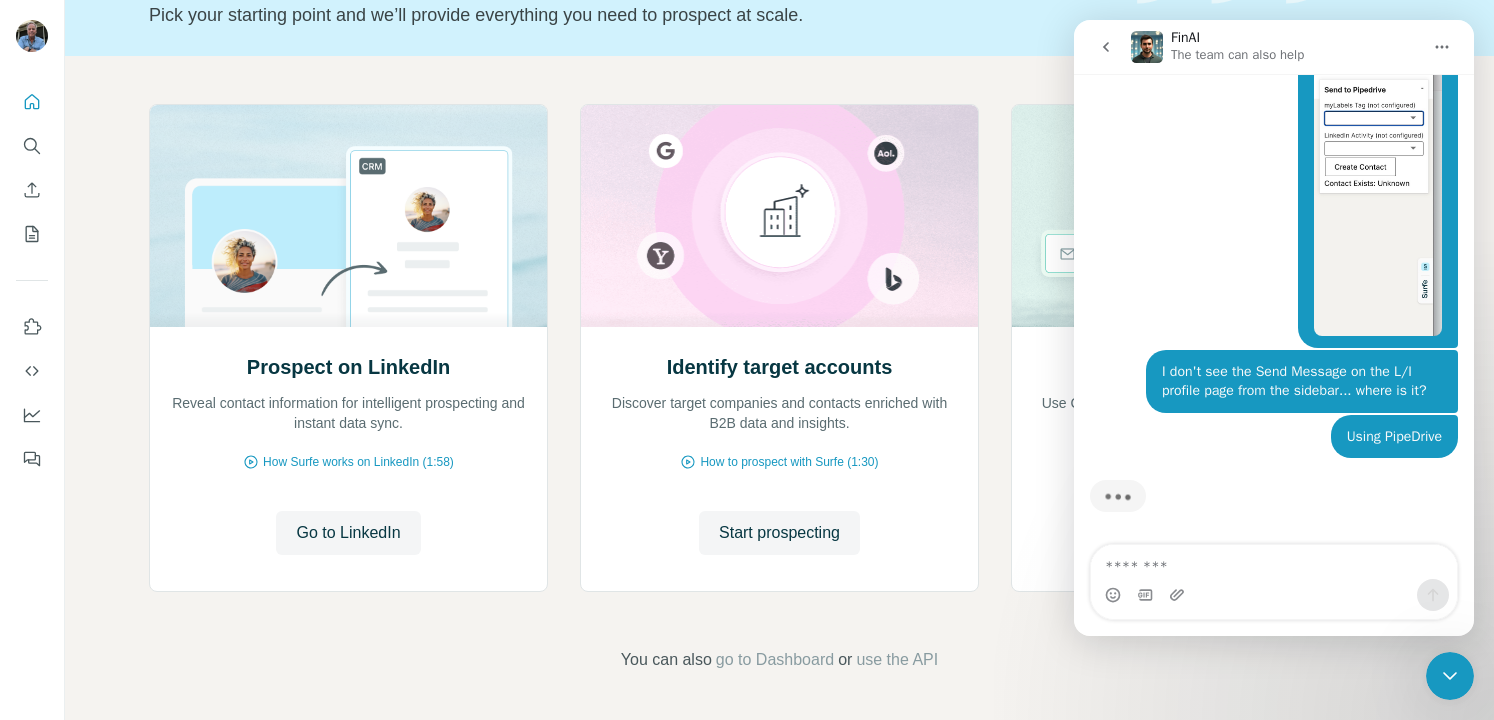 scroll, scrollTop: 251, scrollLeft: 0, axis: vertical 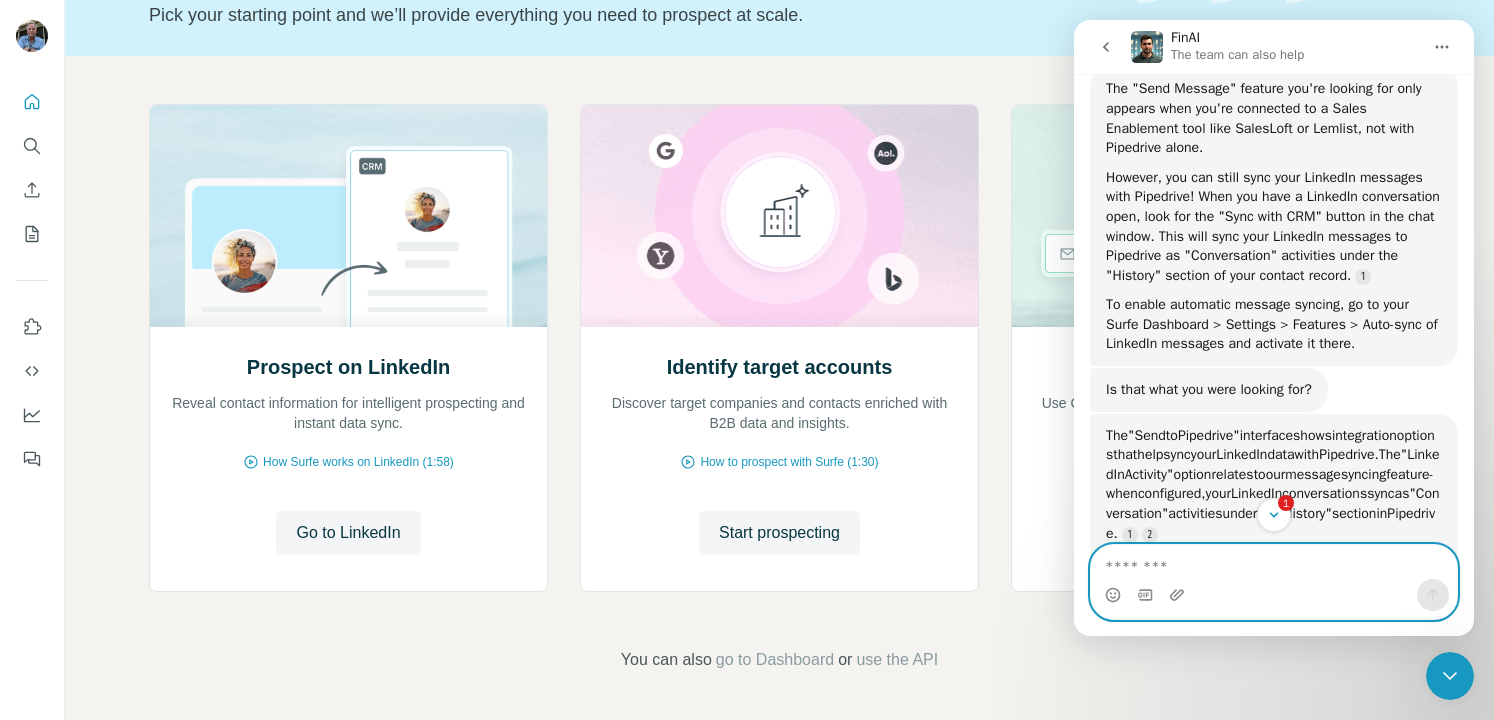 type on "*" 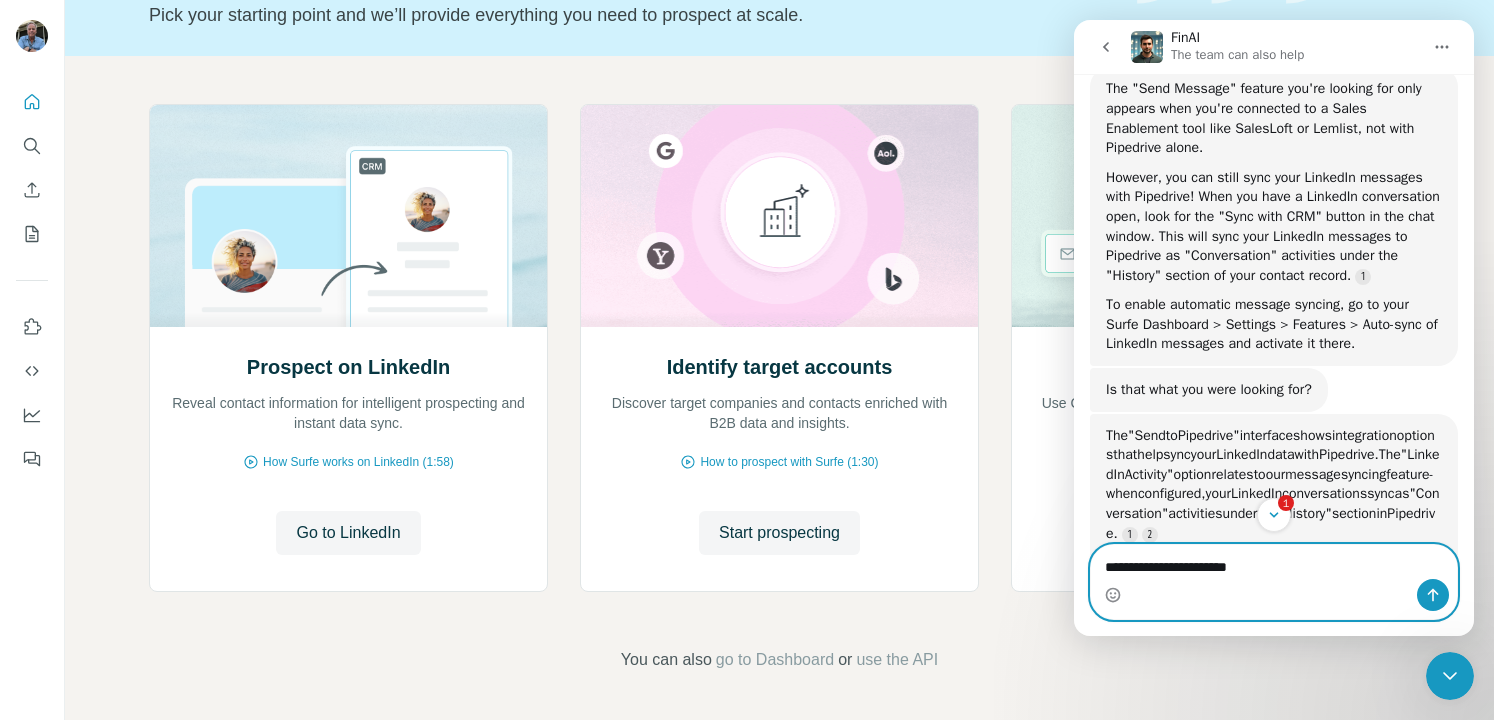 type on "**********" 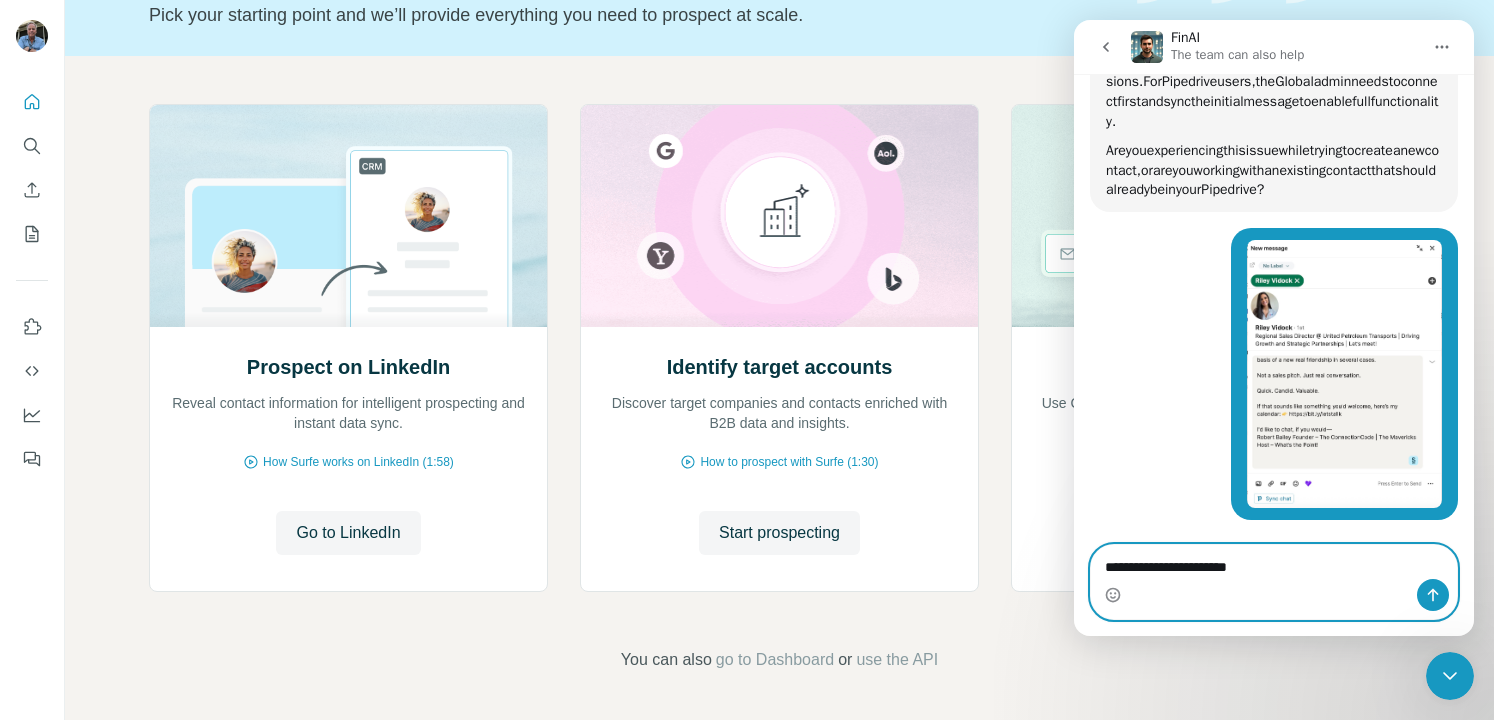scroll, scrollTop: 1361, scrollLeft: 0, axis: vertical 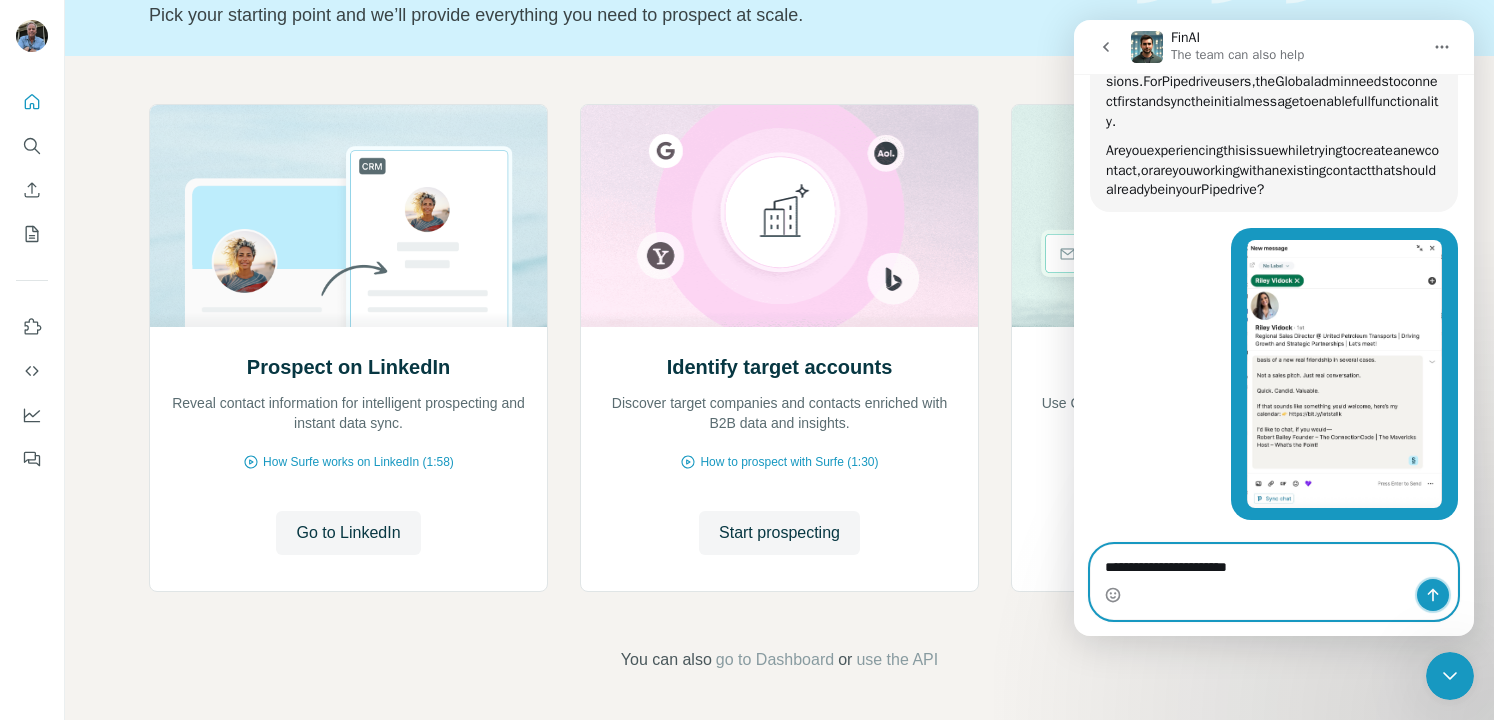 click 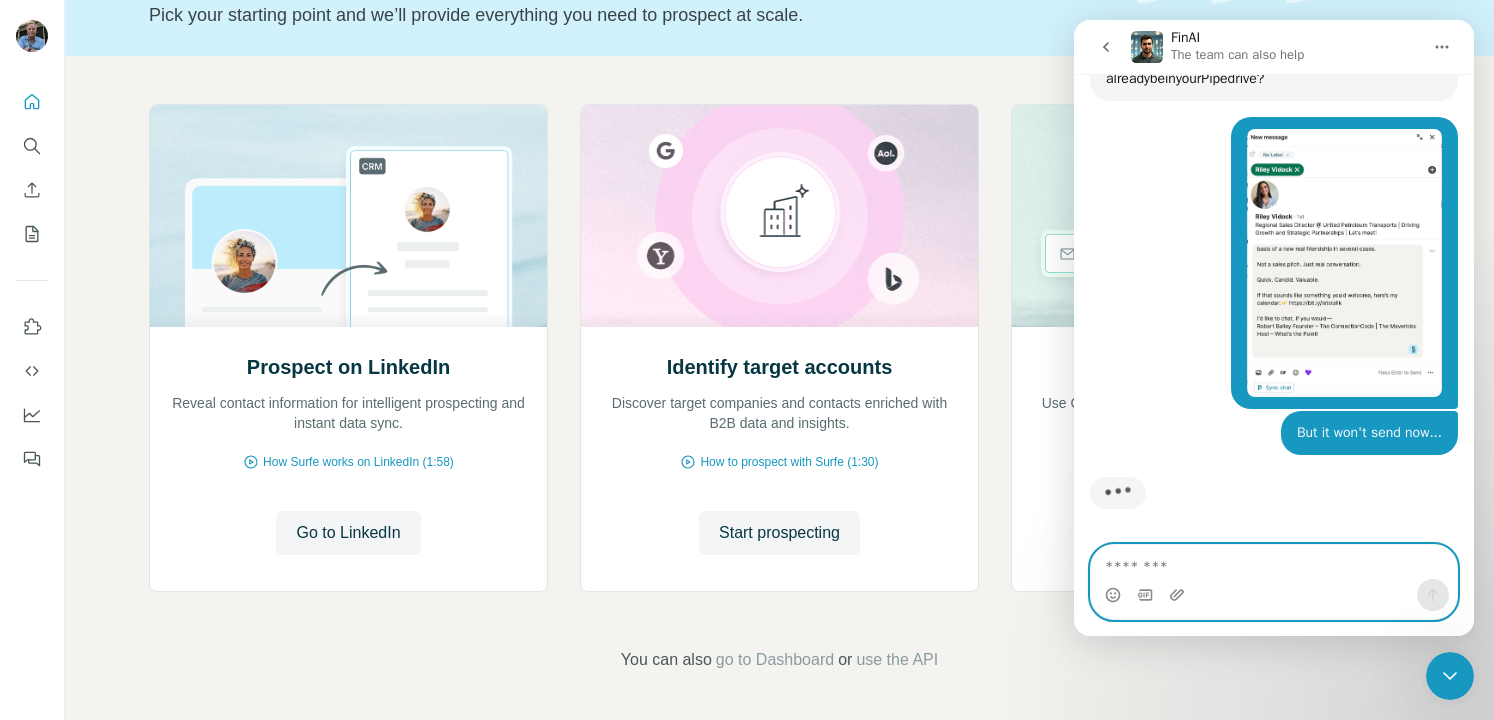 scroll, scrollTop: 1439, scrollLeft: 0, axis: vertical 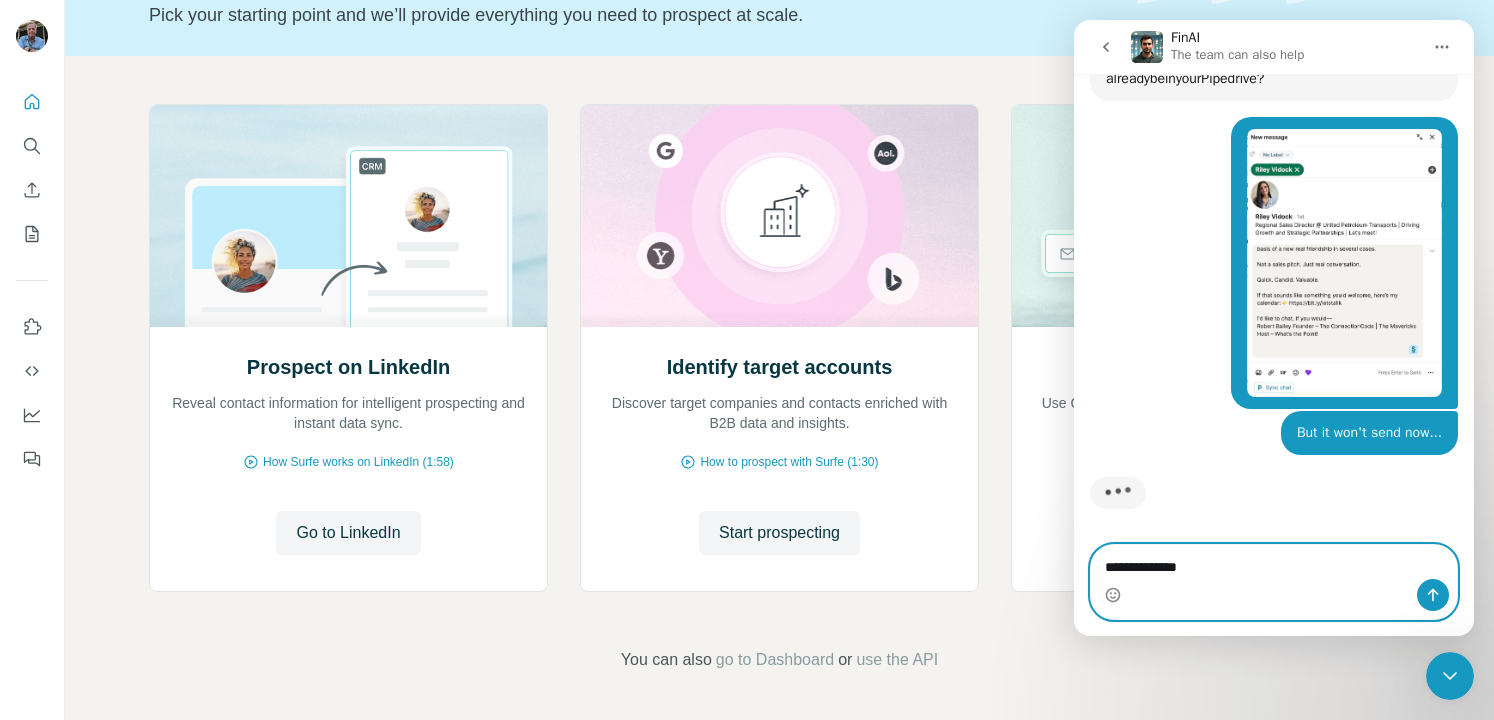 type on "**********" 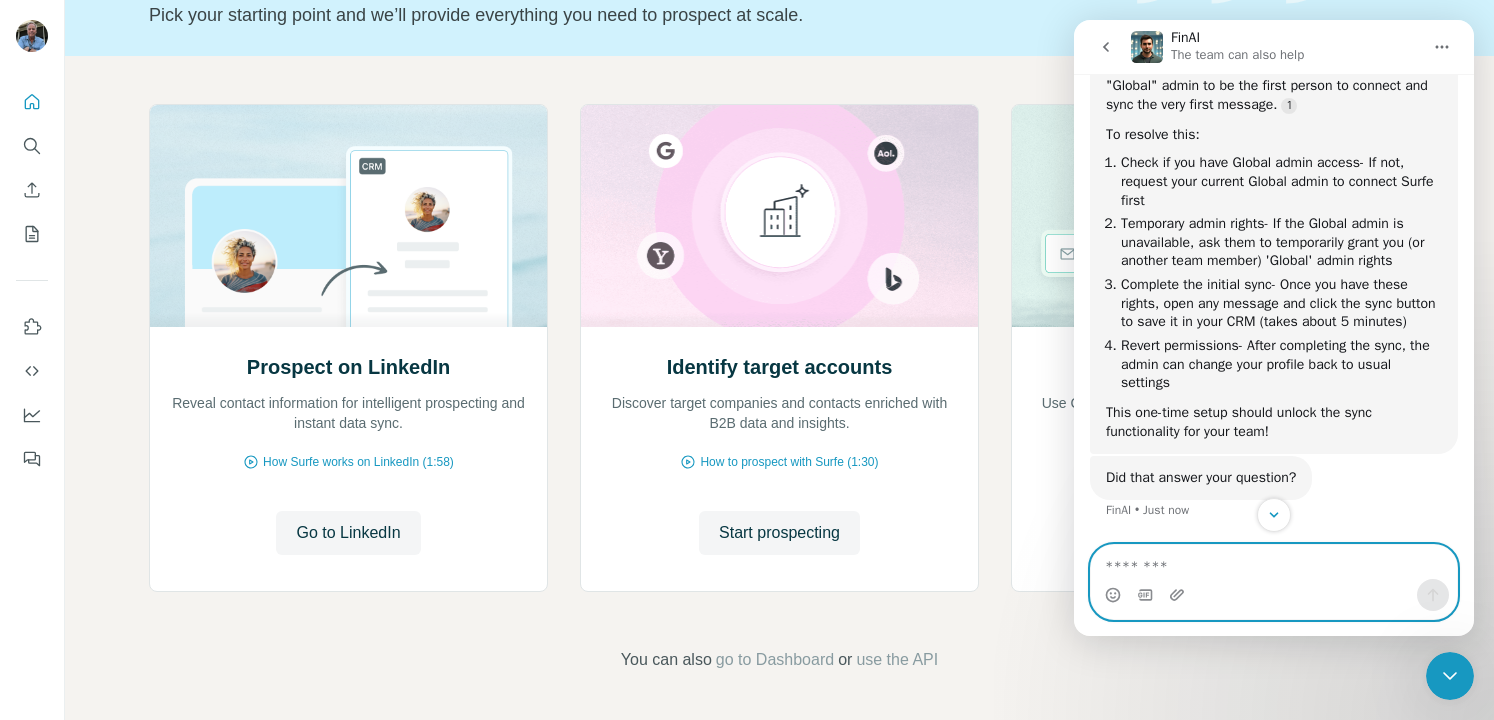 scroll, scrollTop: 1490, scrollLeft: 0, axis: vertical 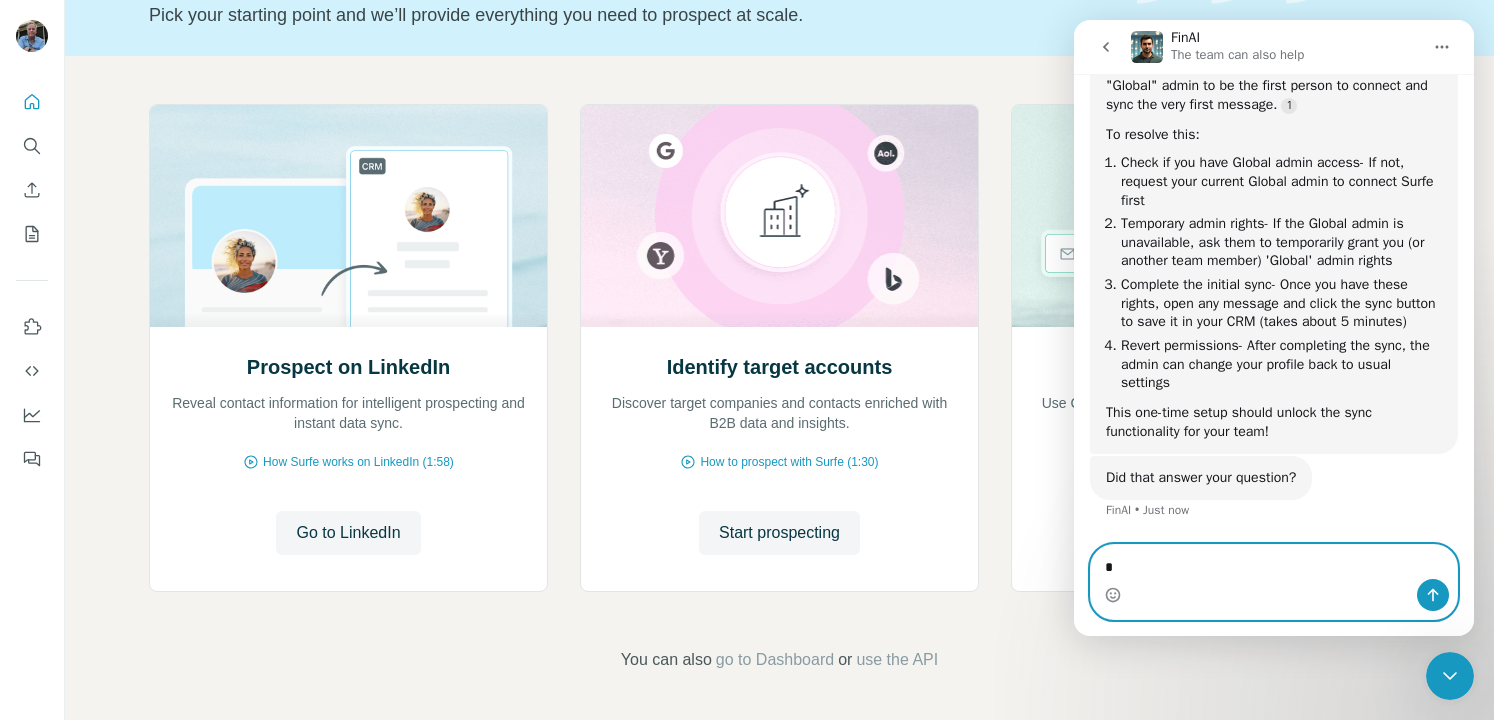 type on "**" 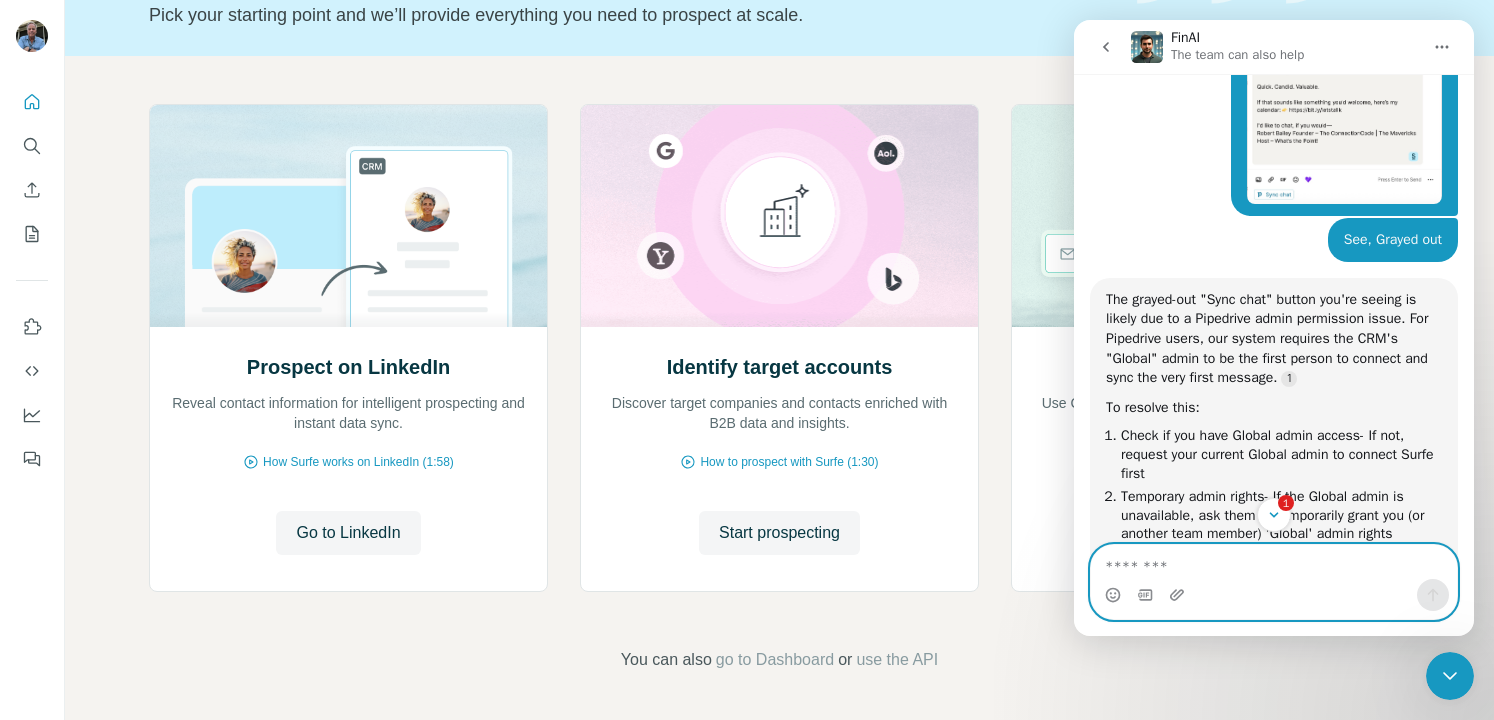 scroll, scrollTop: 1189, scrollLeft: 0, axis: vertical 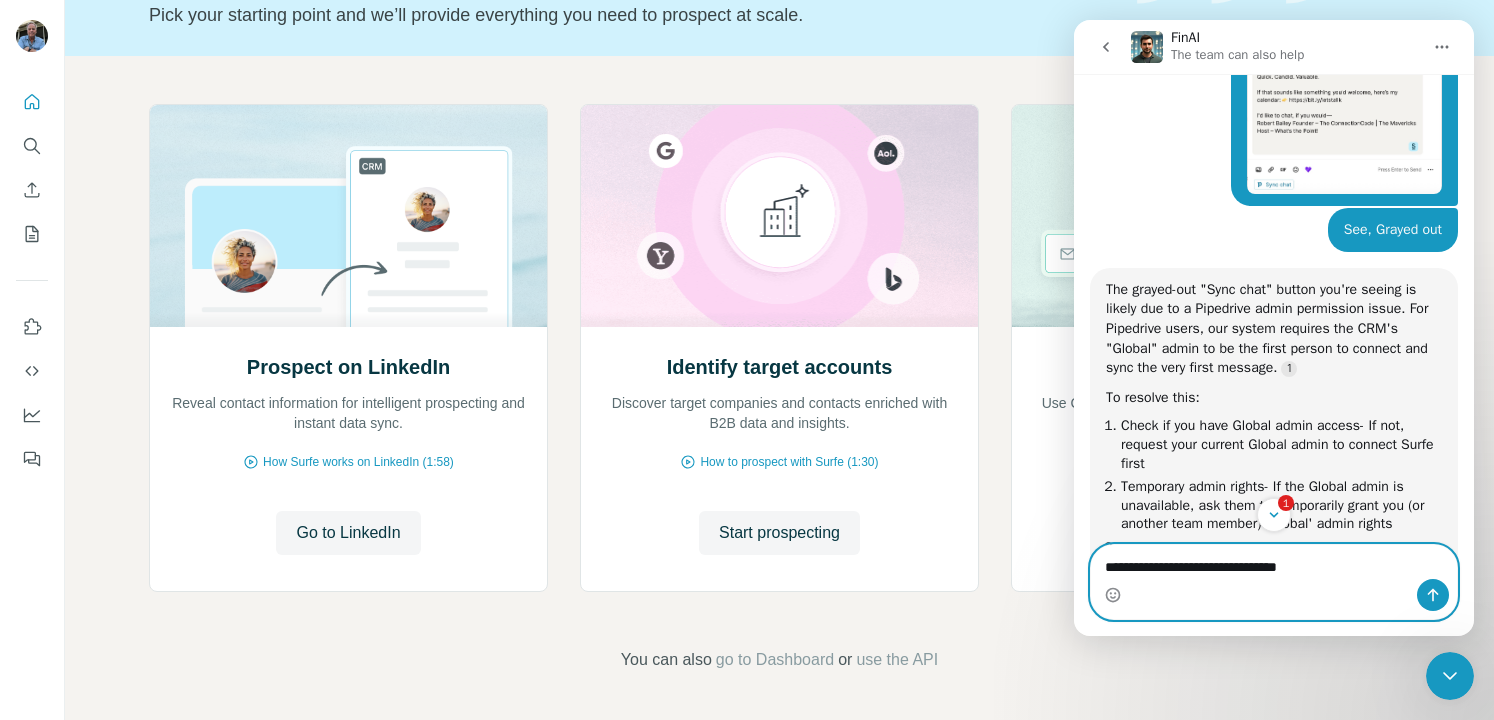 type on "**********" 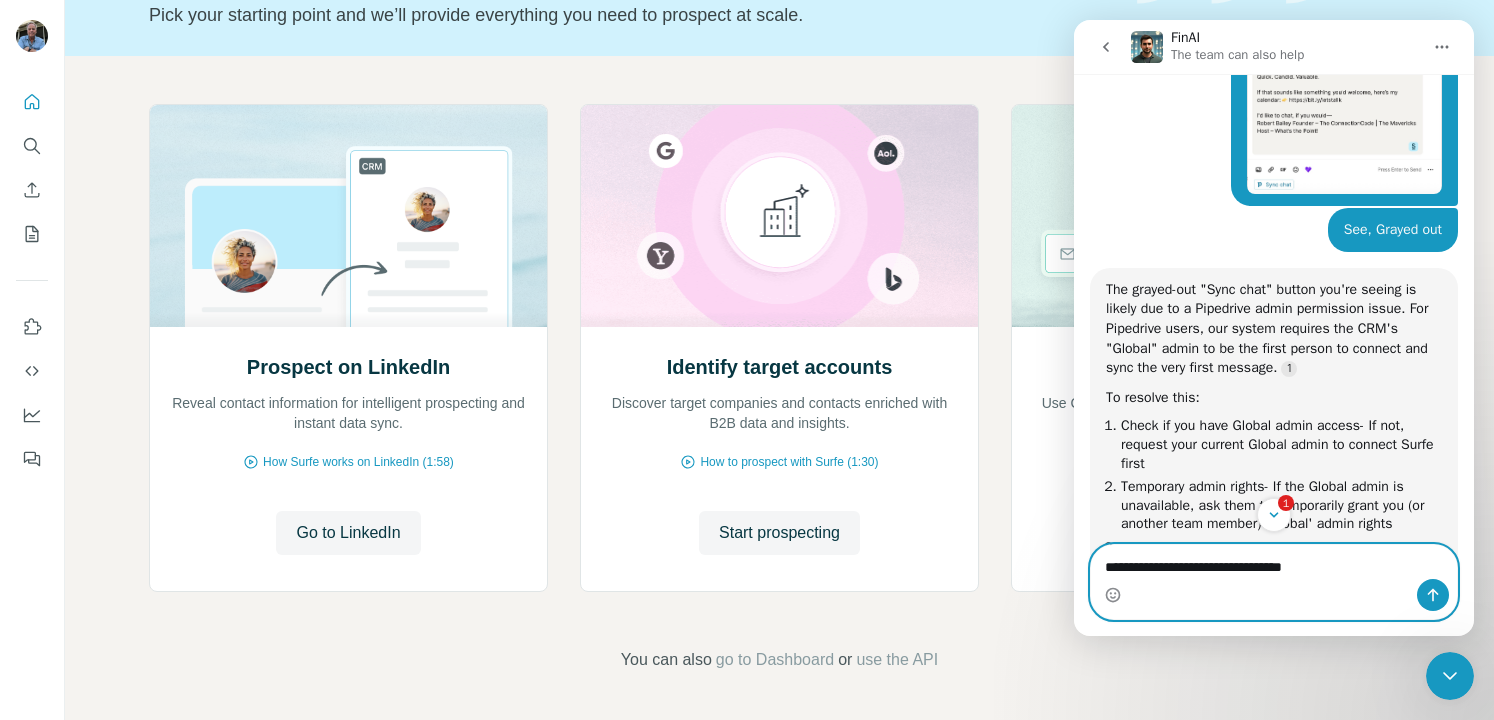 type 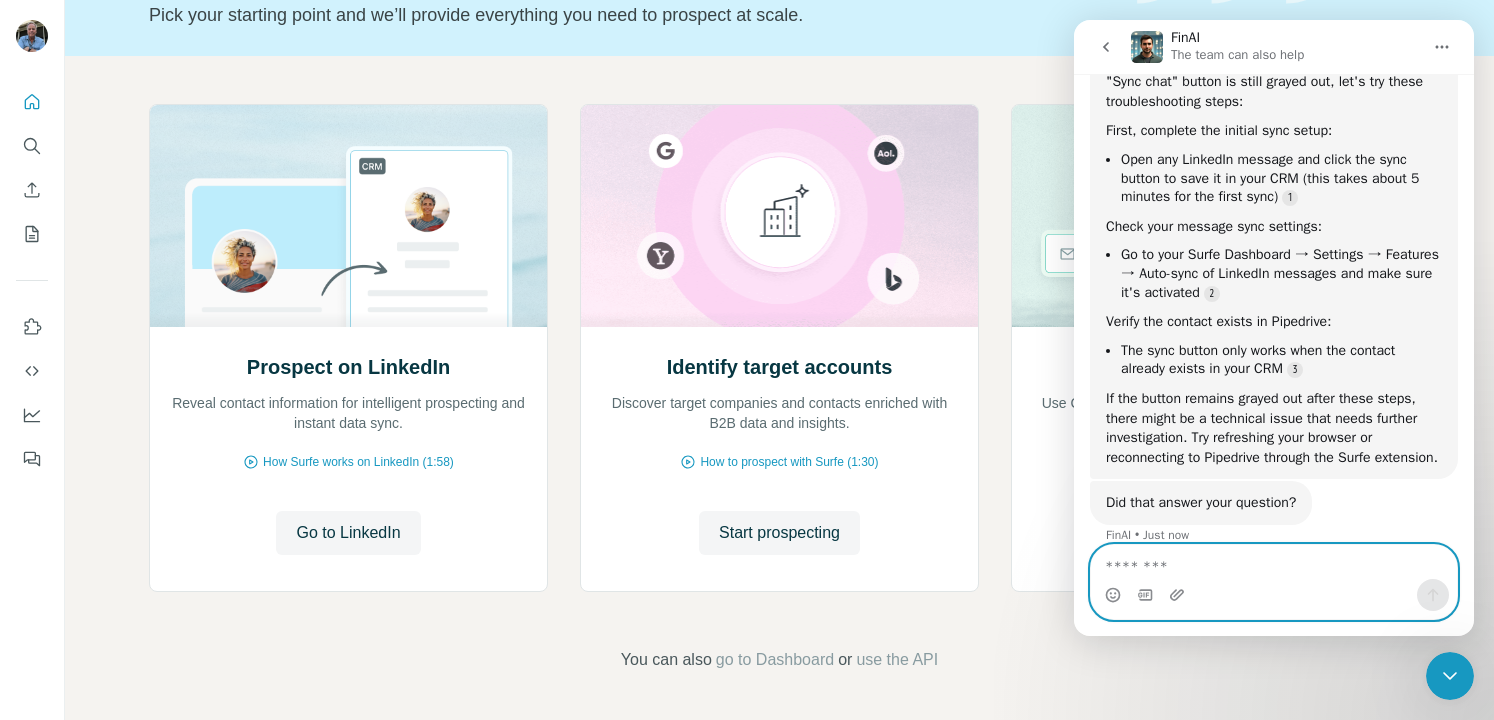 scroll, scrollTop: 2177, scrollLeft: 0, axis: vertical 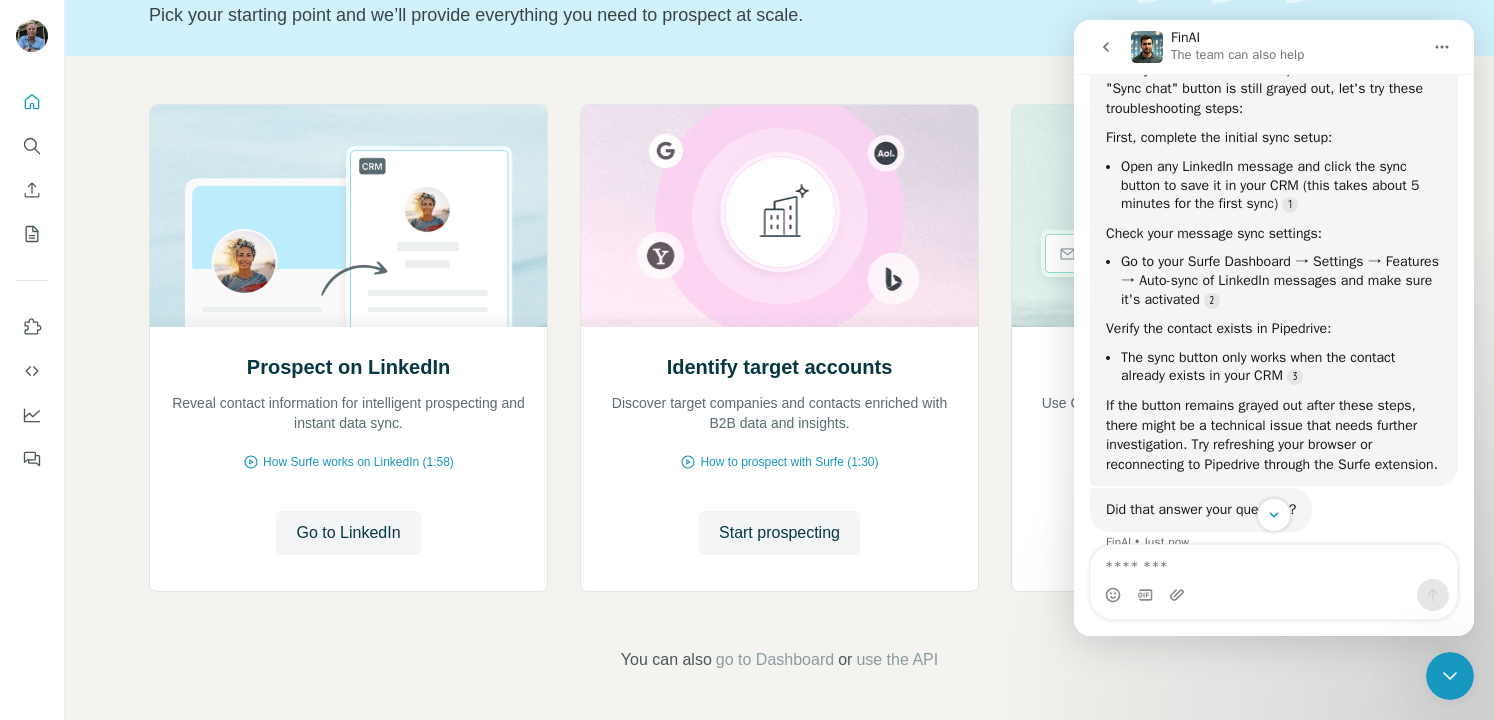 click 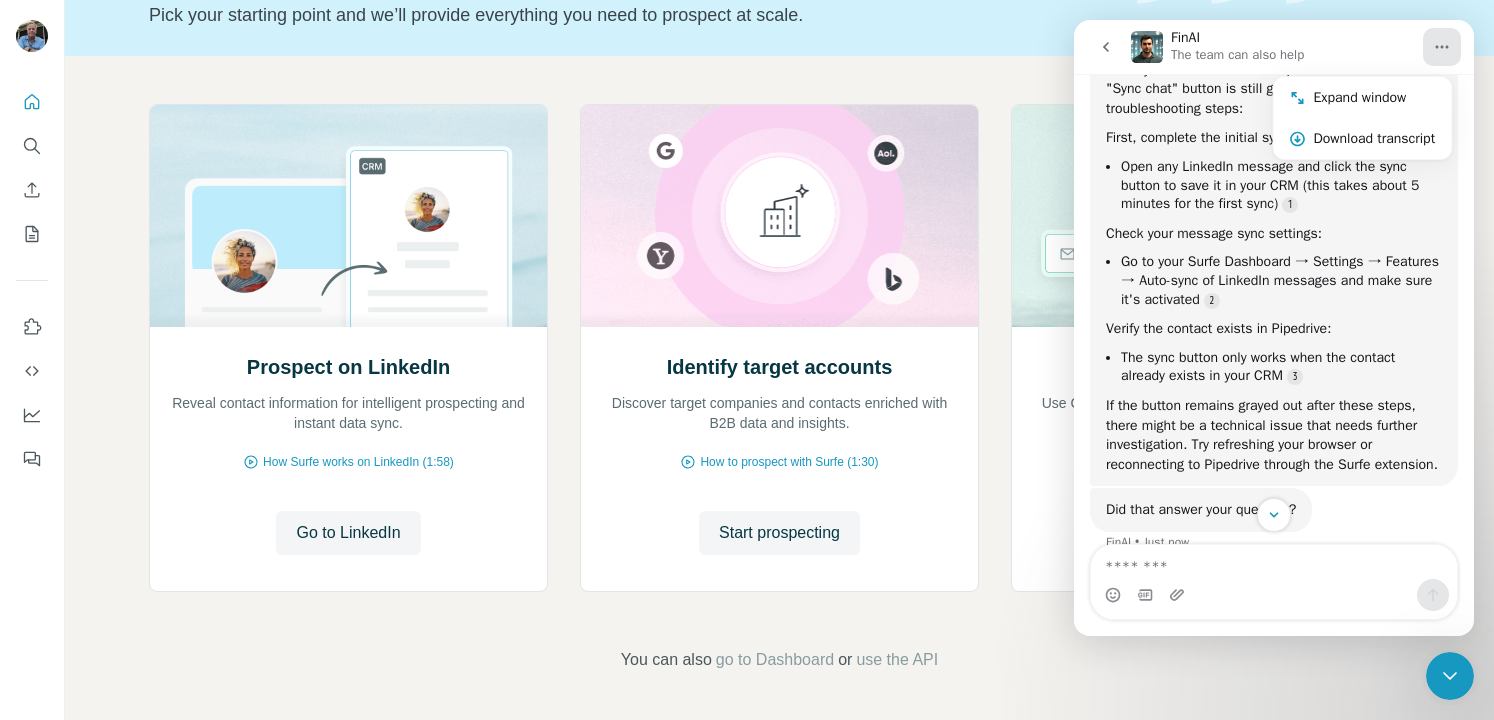 click on "Quick start Let’s prospect together Pick your starting point and we’ll provide everything you need to prospect at scale." at bounding box center [779, -44] 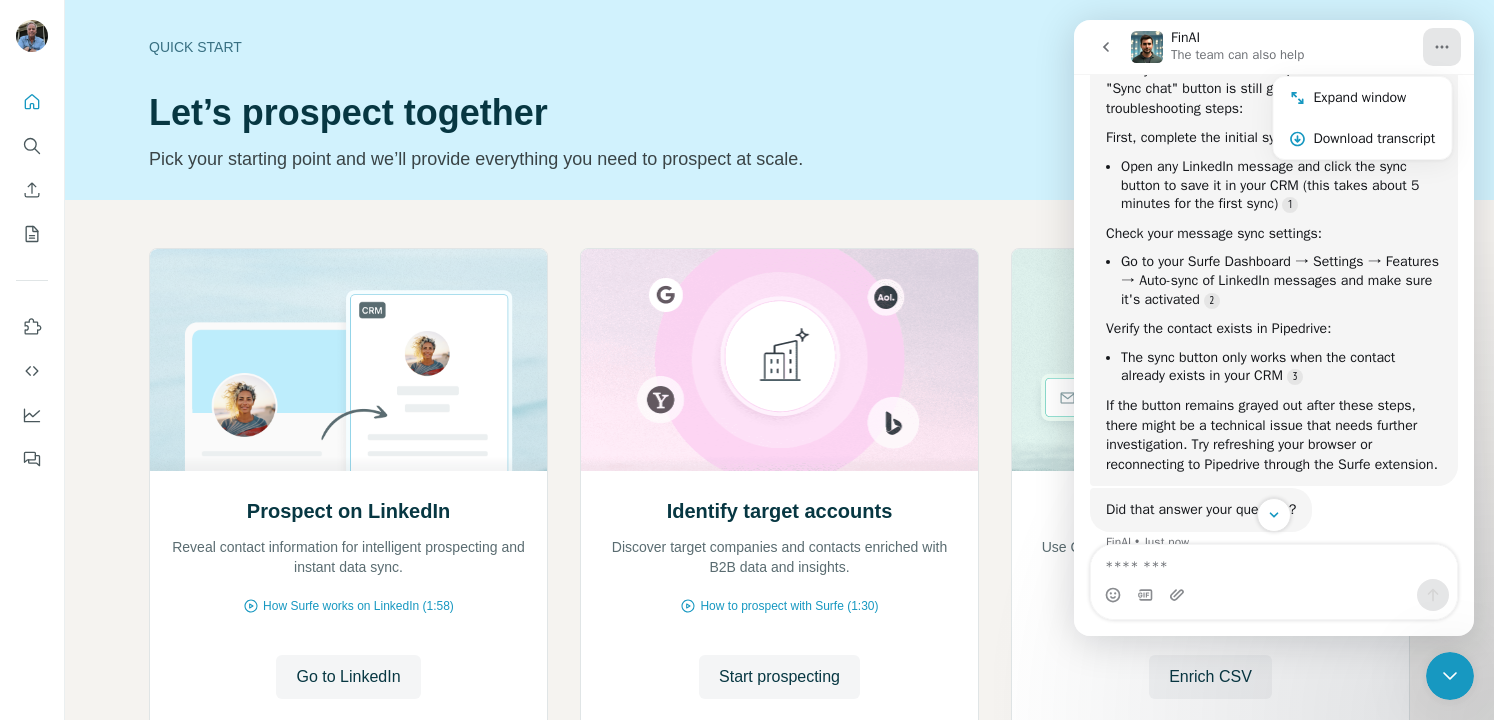 click 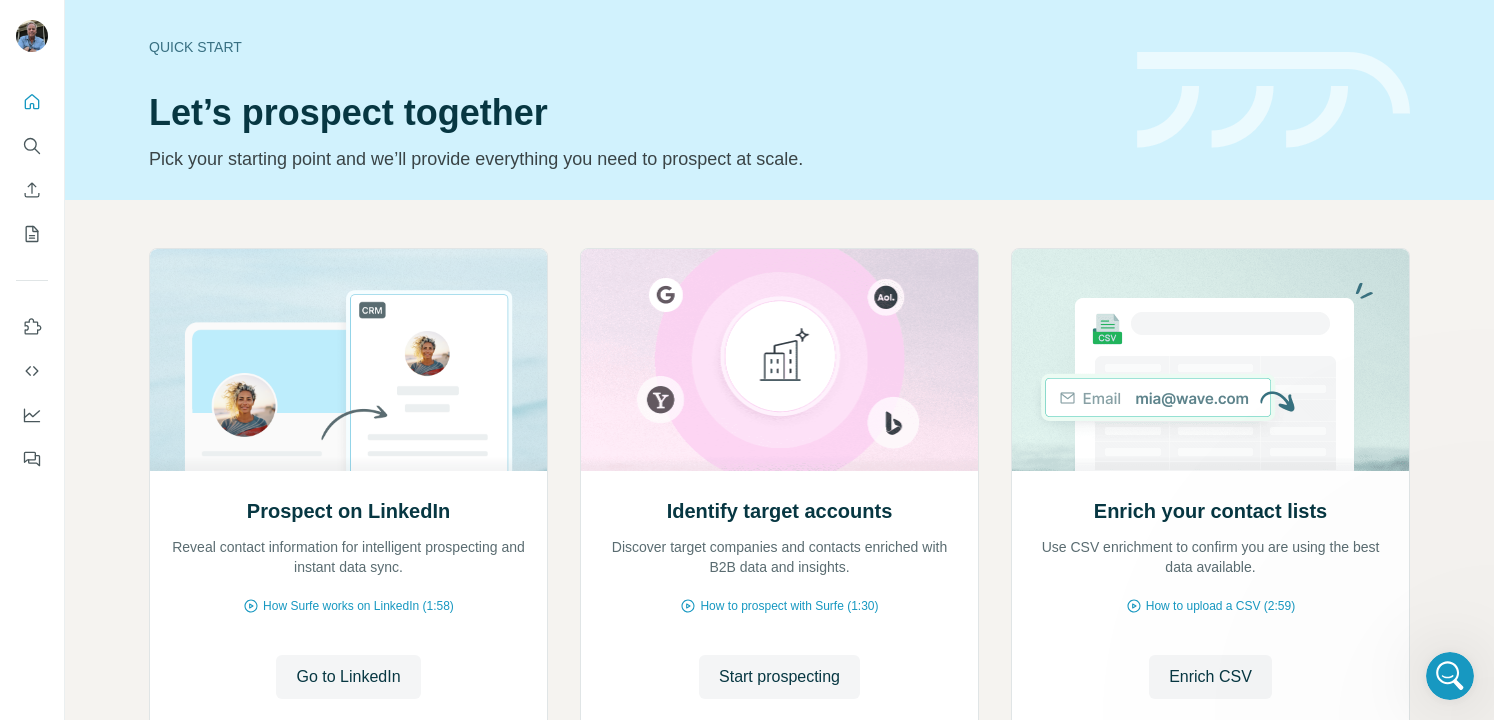 scroll, scrollTop: 0, scrollLeft: 0, axis: both 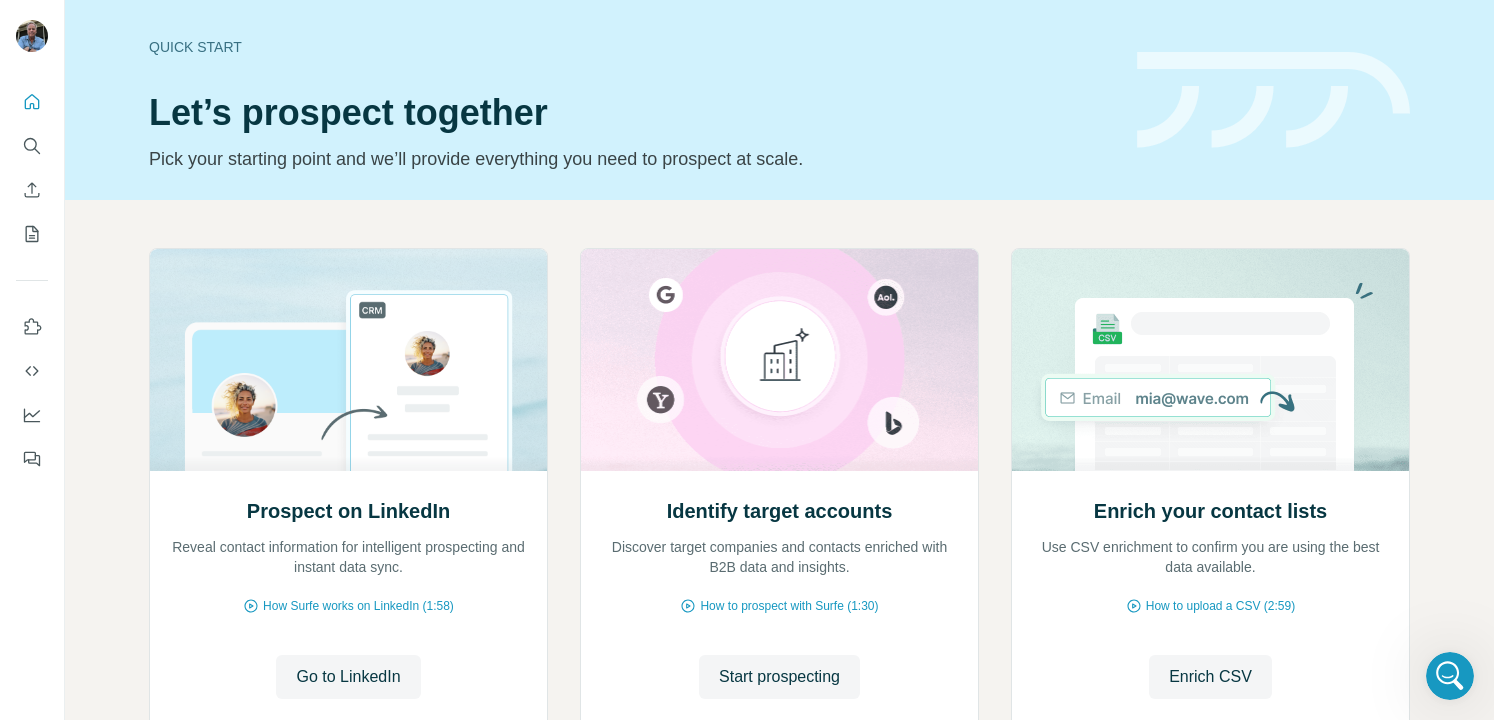 click 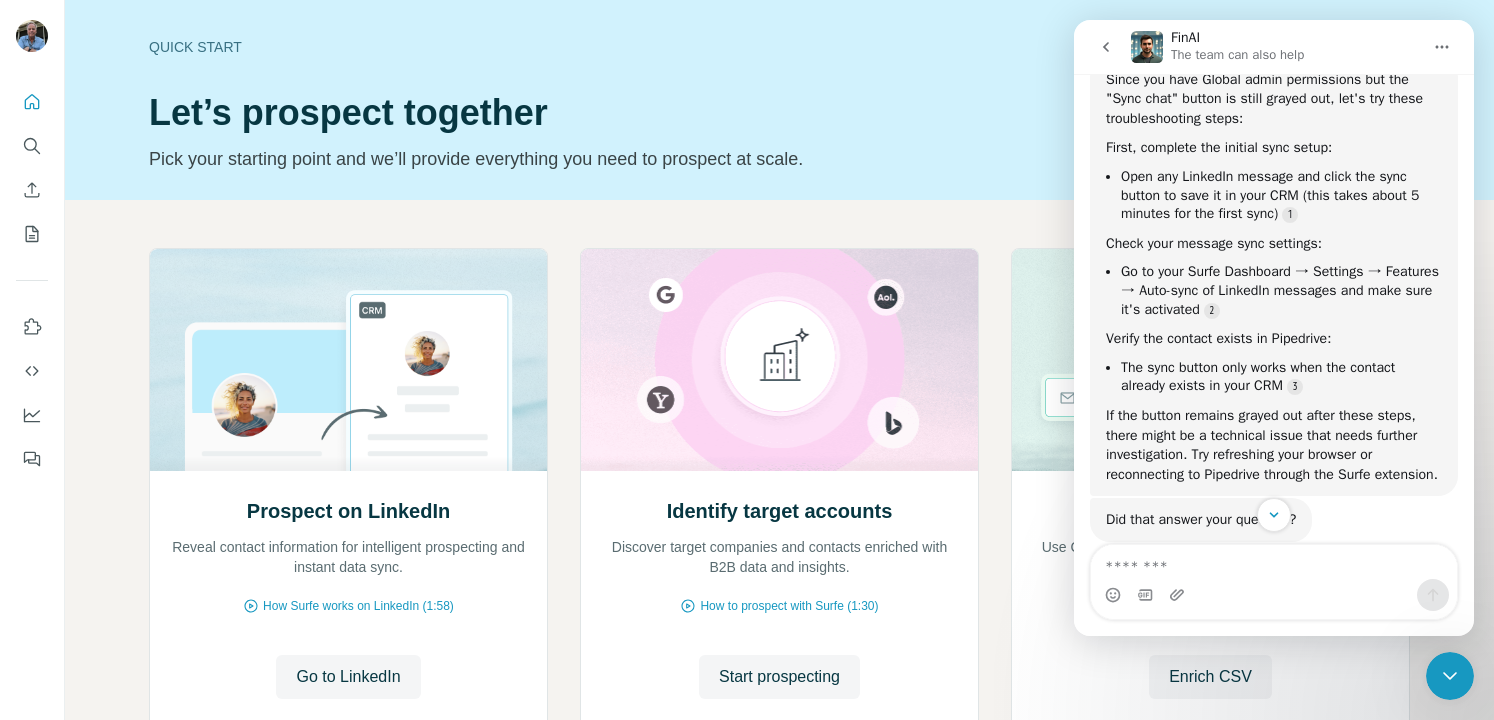 scroll, scrollTop: 2176, scrollLeft: 0, axis: vertical 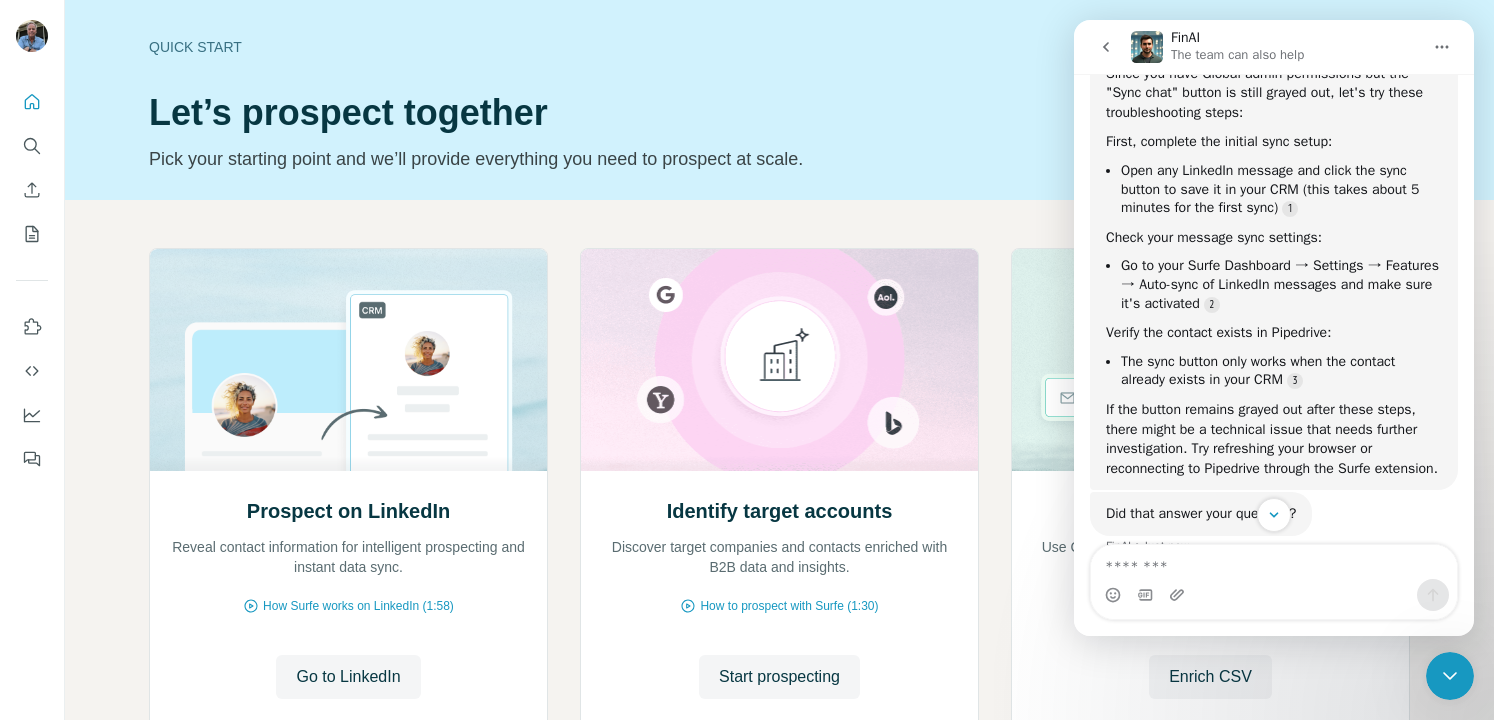 click on "Quick start Let’s prospect together Pick your starting point and we’ll provide everything you need to prospect at scale." at bounding box center [631, 100] 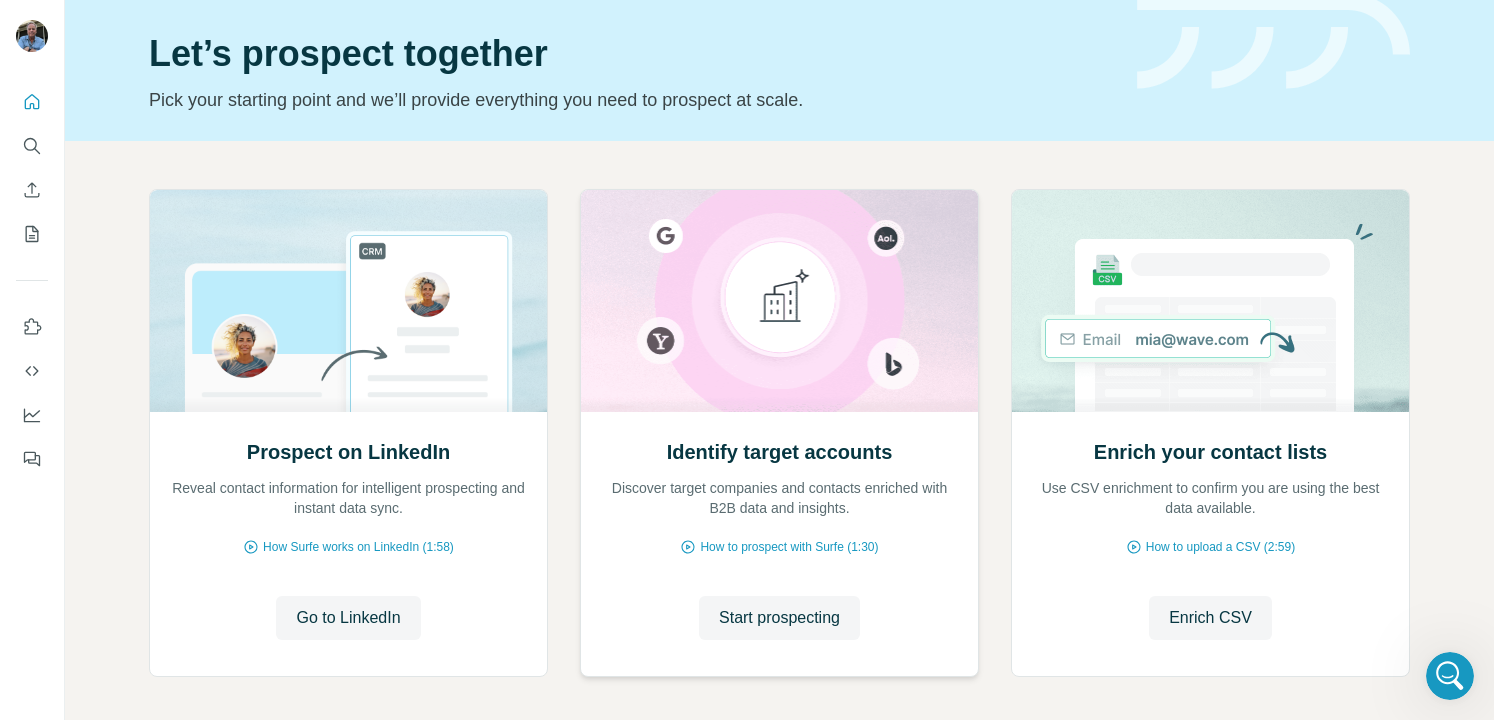 scroll, scrollTop: 144, scrollLeft: 0, axis: vertical 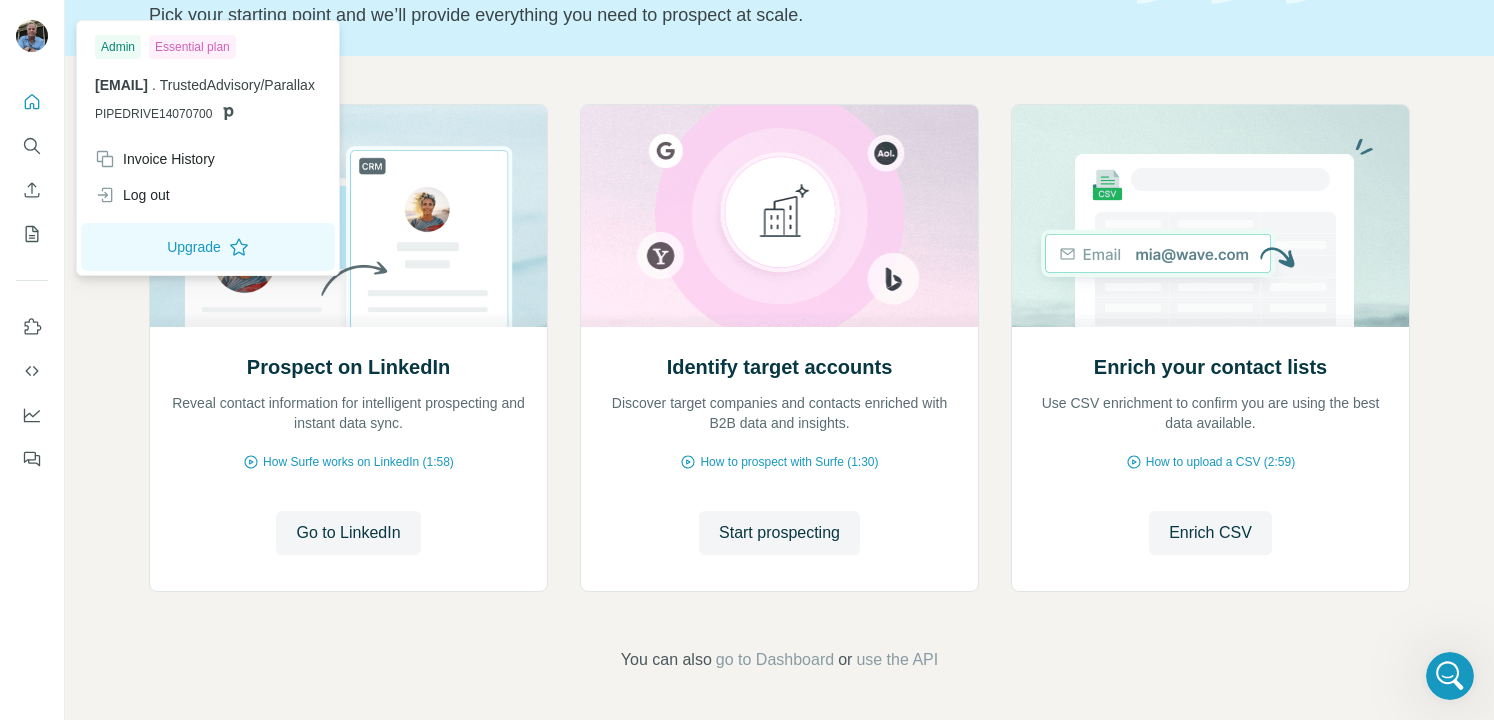 click at bounding box center [32, 36] 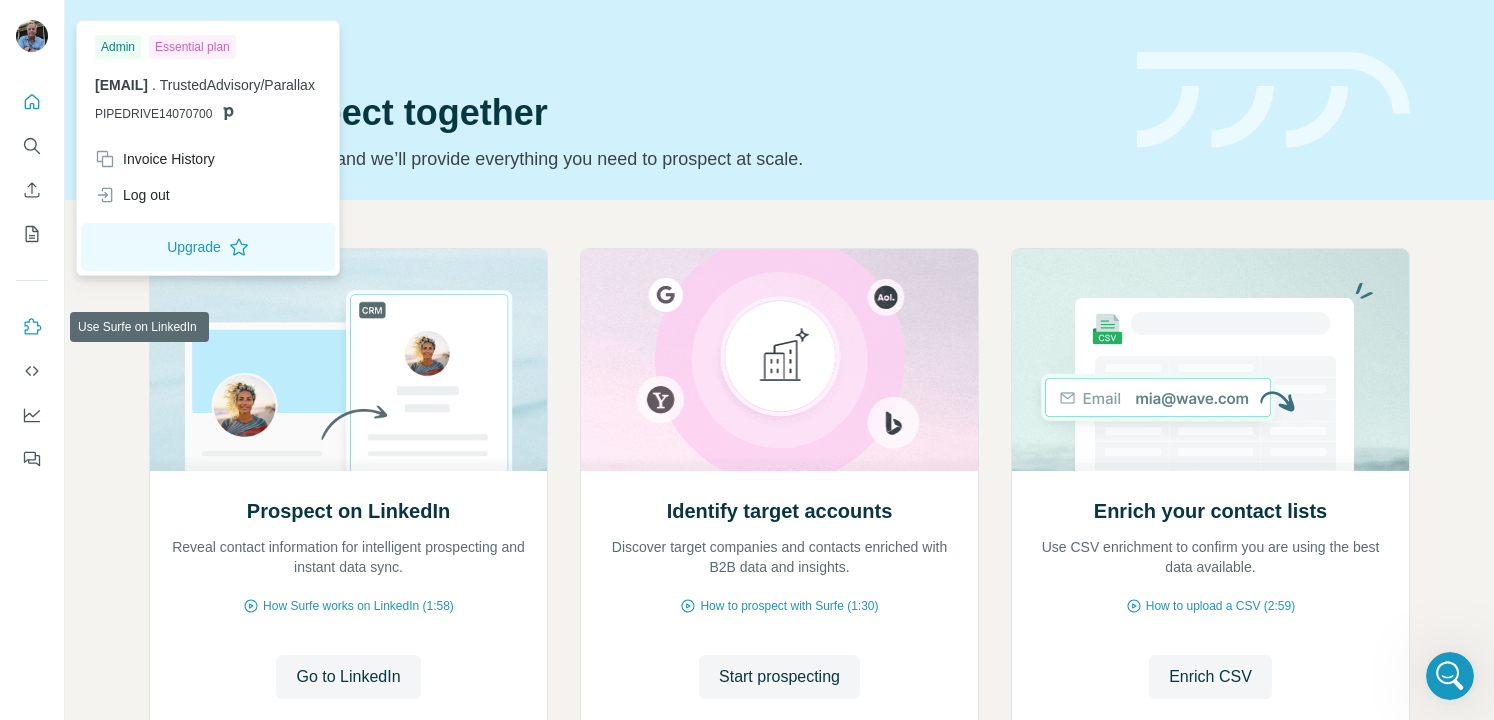 click 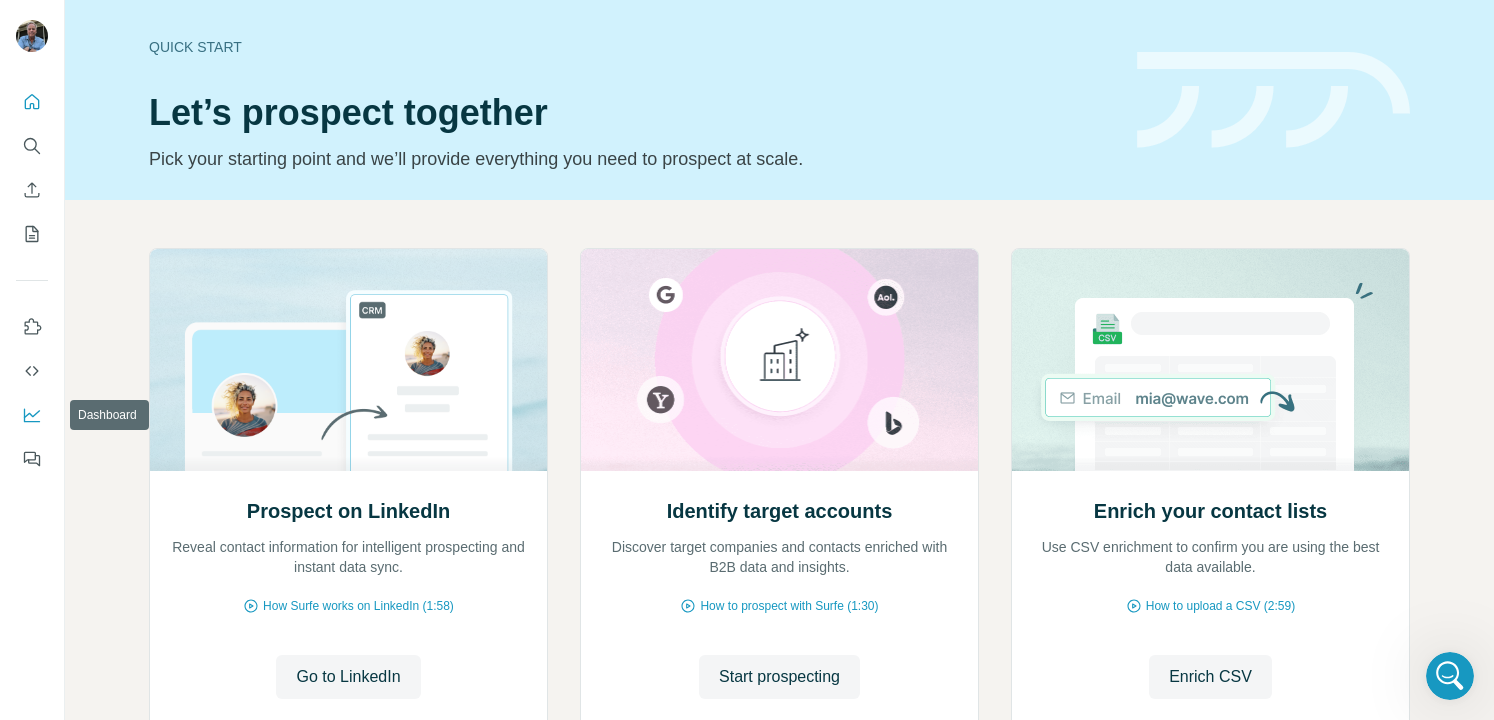 click at bounding box center (32, 415) 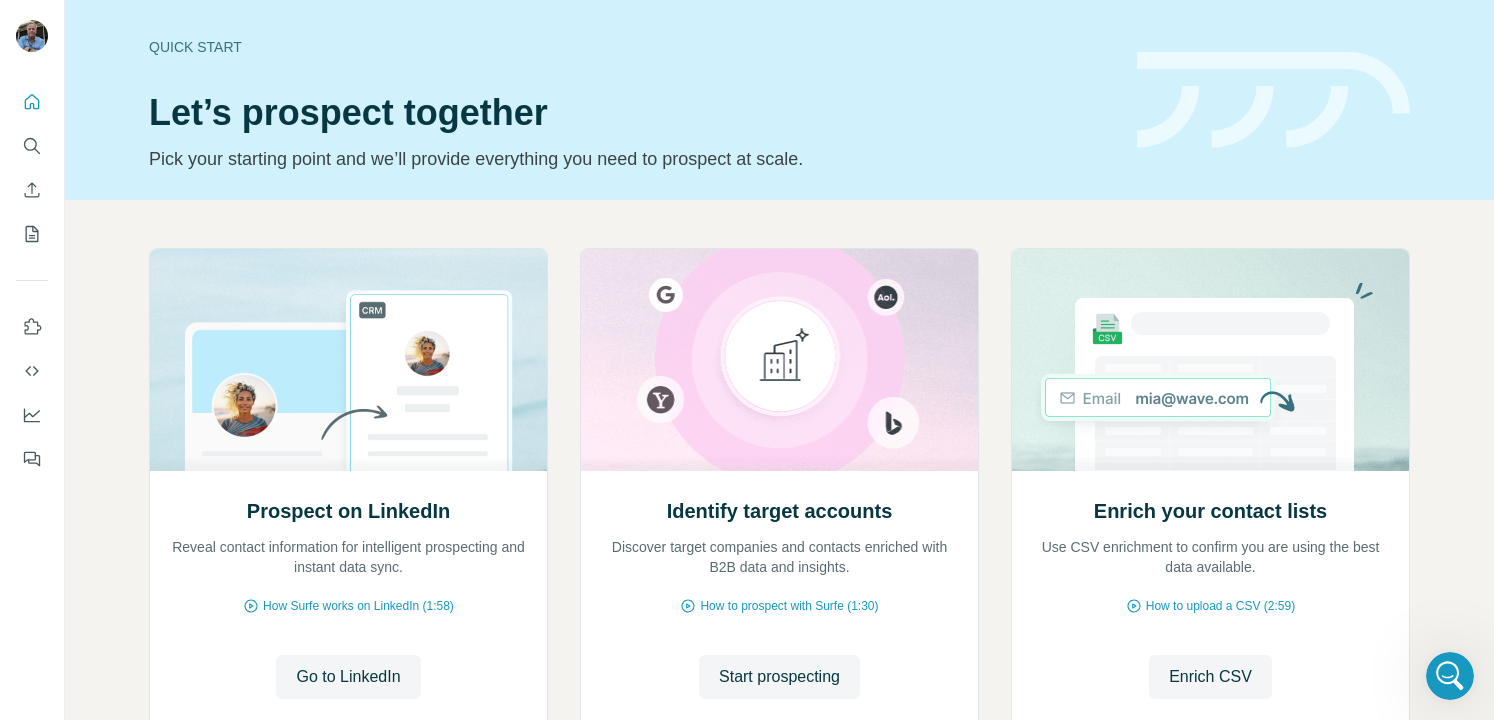 scroll, scrollTop: 144, scrollLeft: 0, axis: vertical 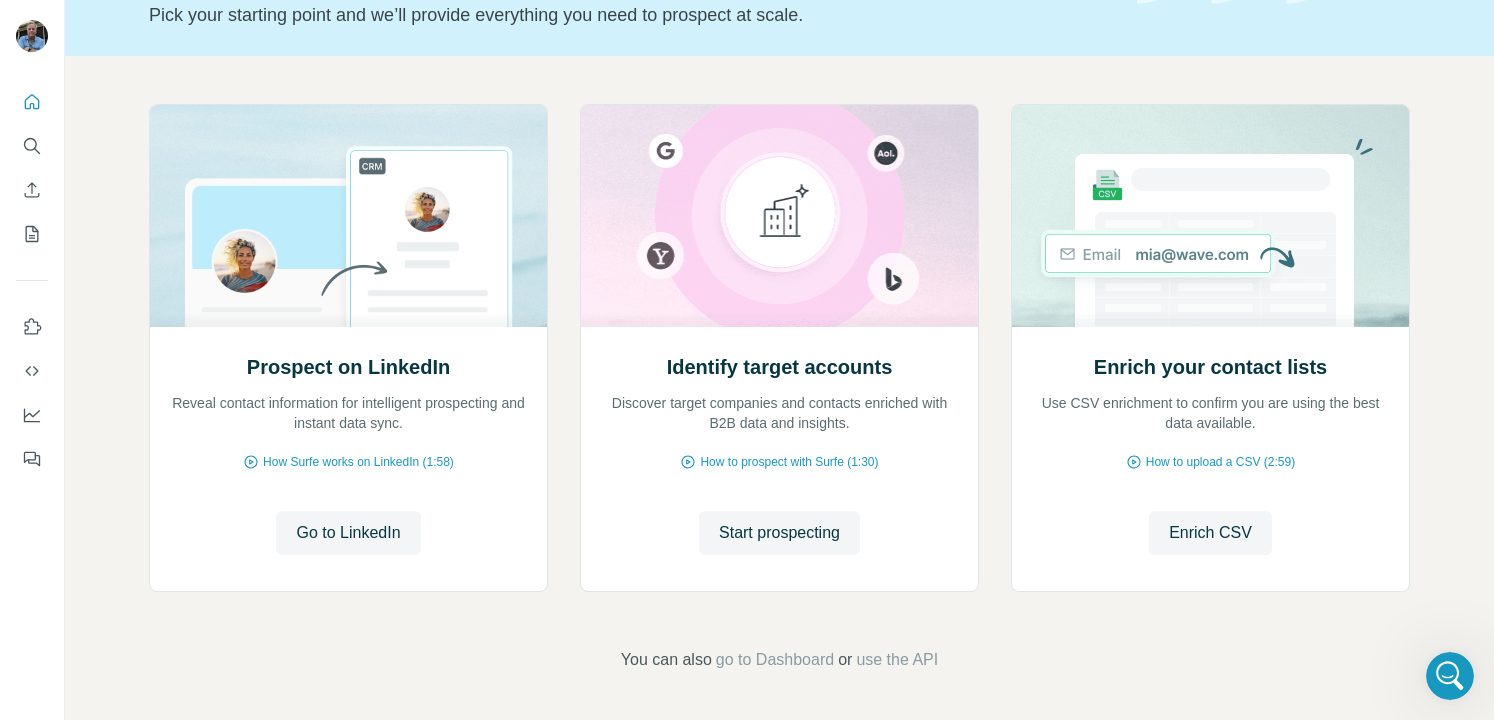 click on "Pick your starting point and we’ll provide everything you need to prospect at scale." at bounding box center [631, 15] 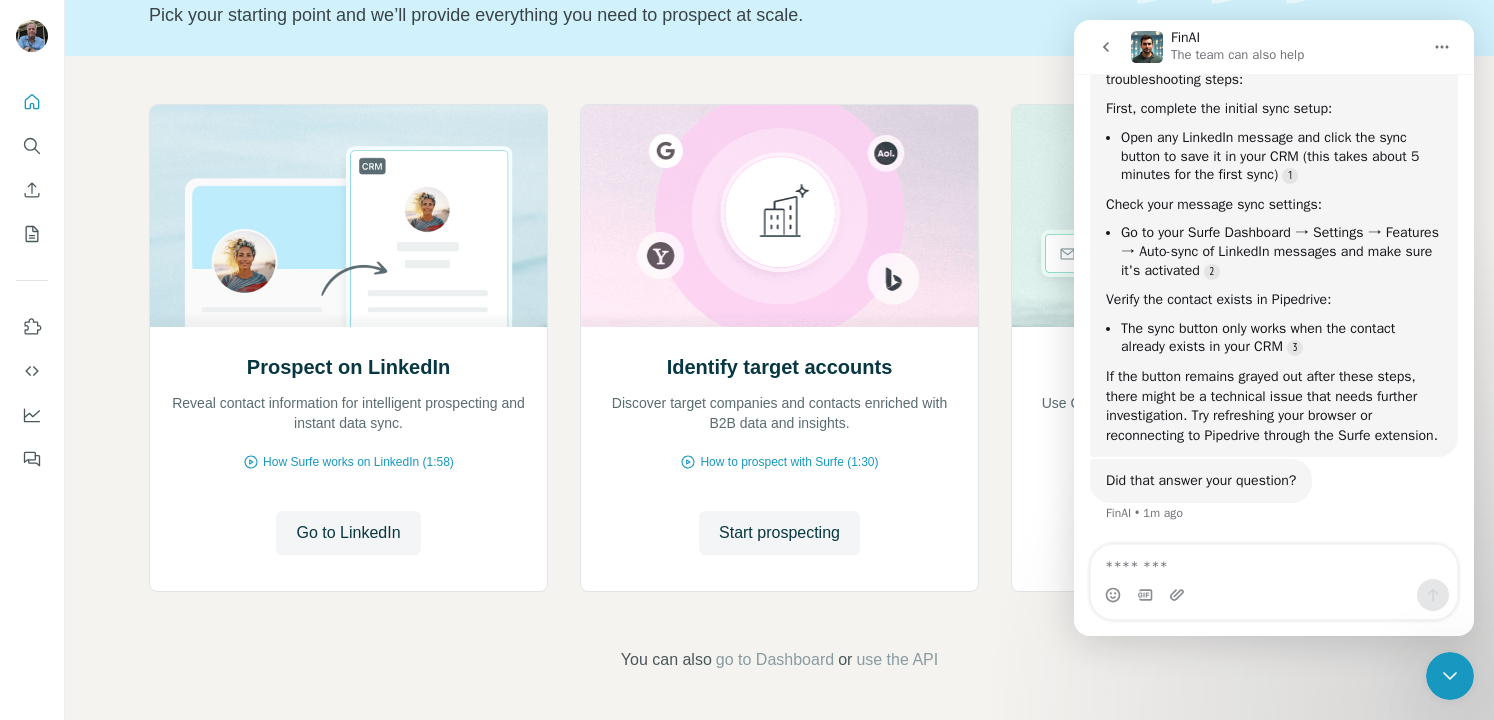 scroll, scrollTop: 2267, scrollLeft: 0, axis: vertical 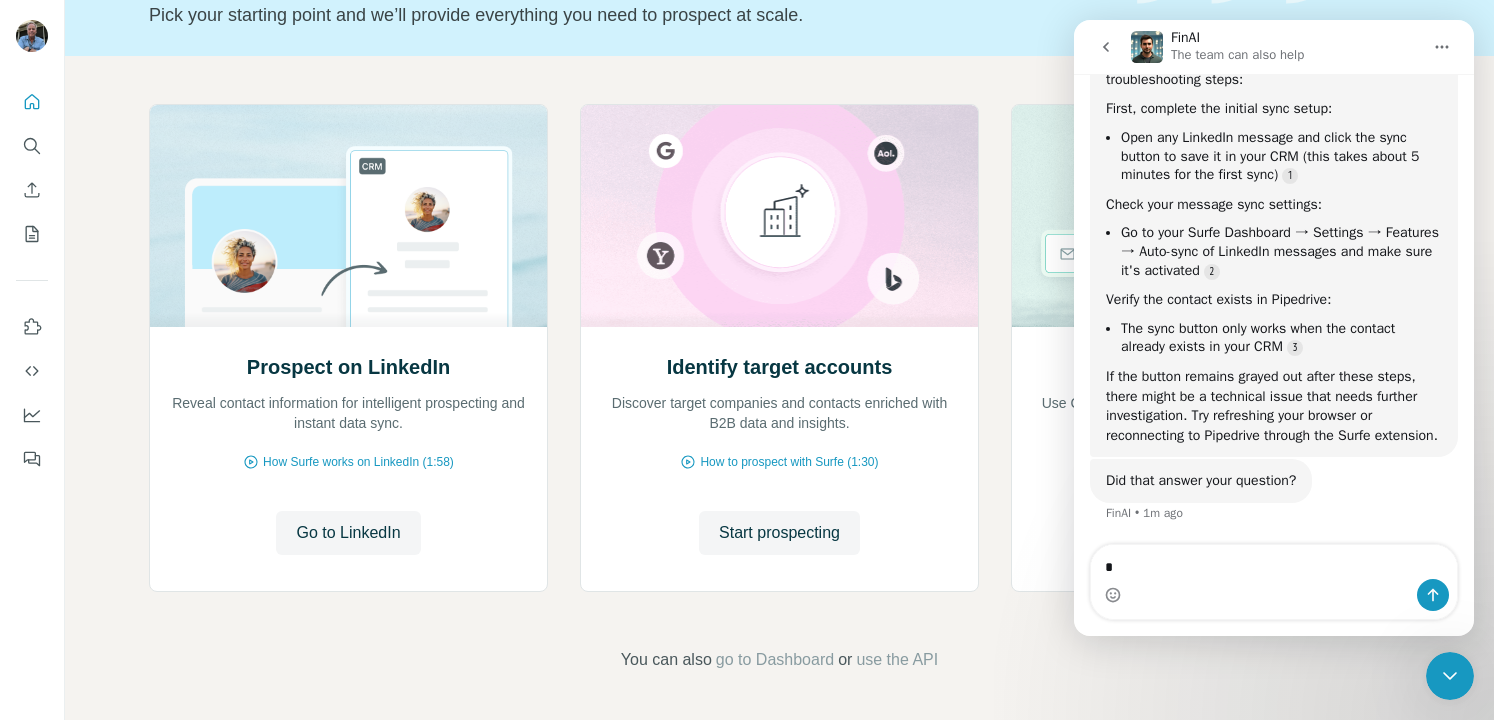 type on "**" 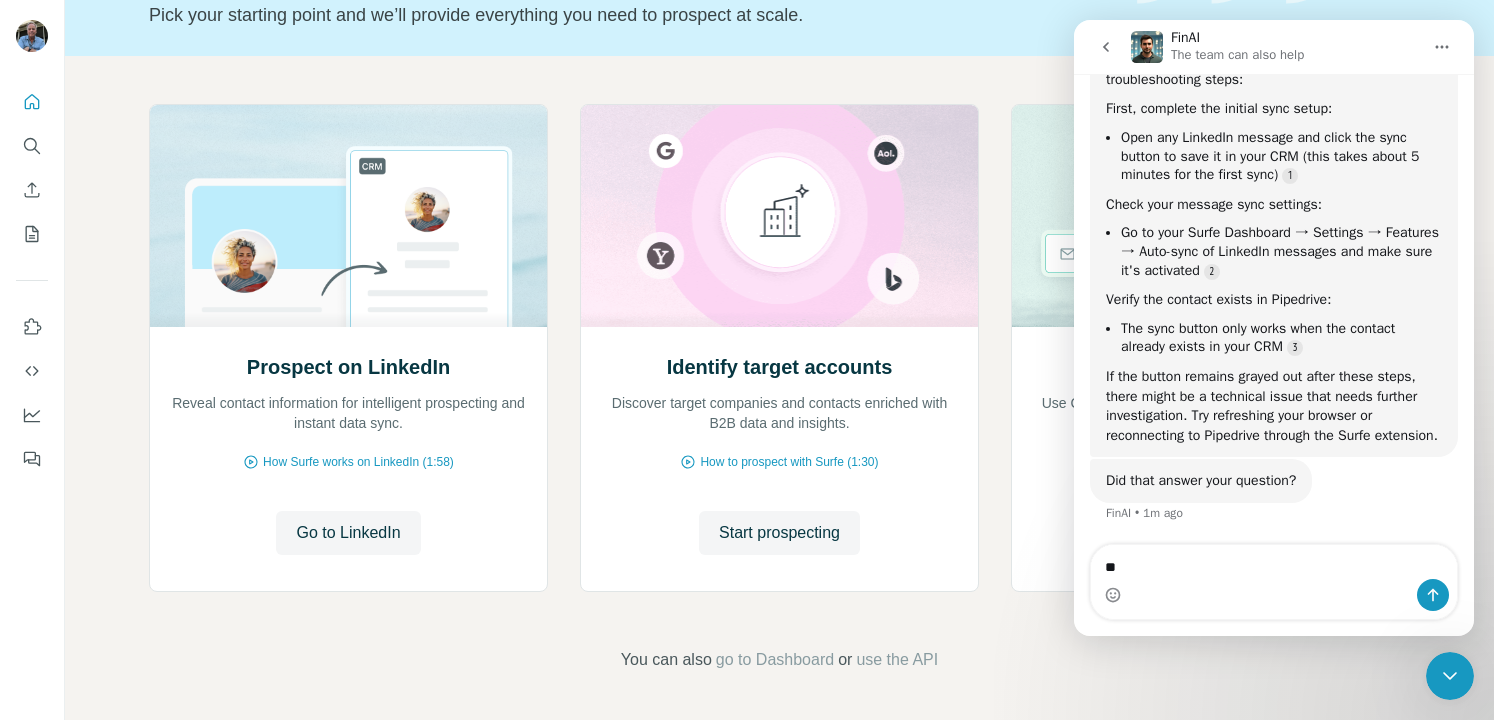 type 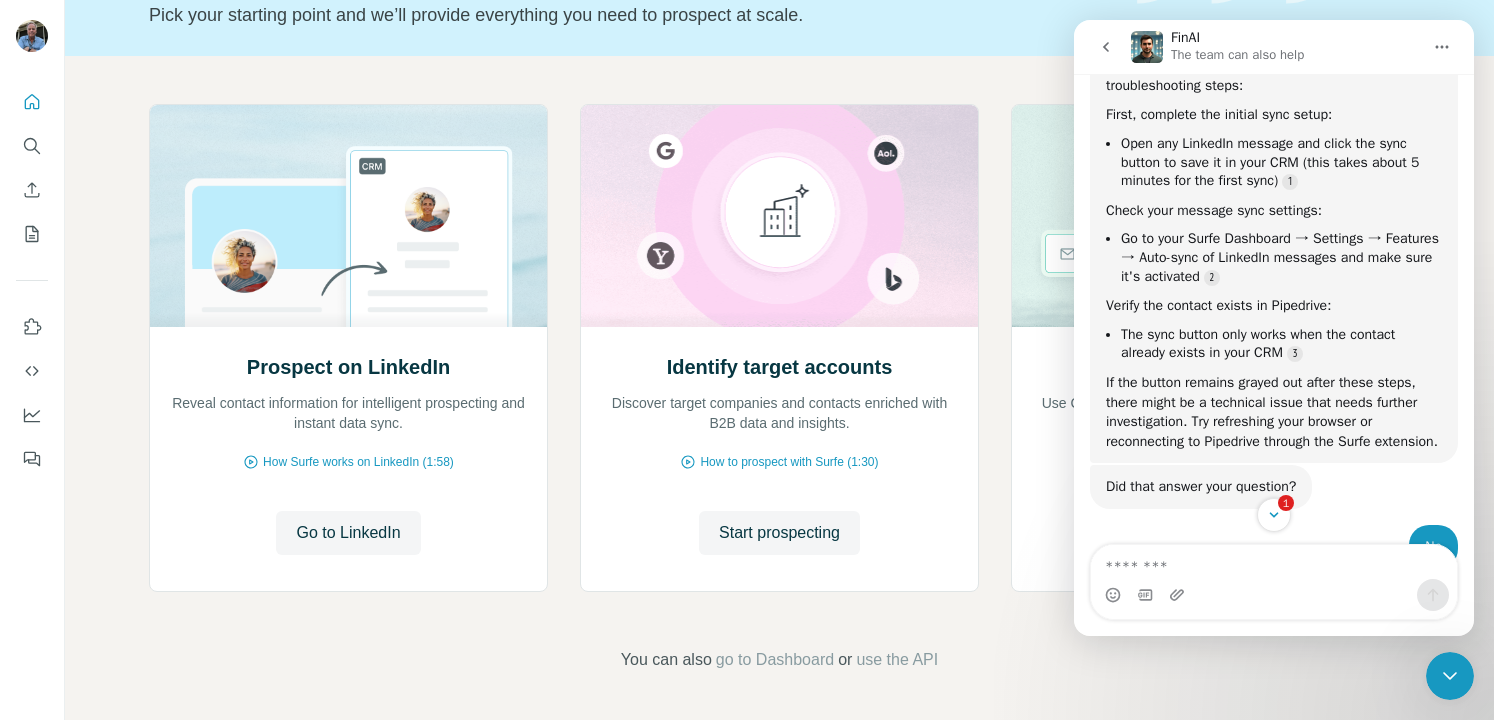 scroll, scrollTop: 2217, scrollLeft: 0, axis: vertical 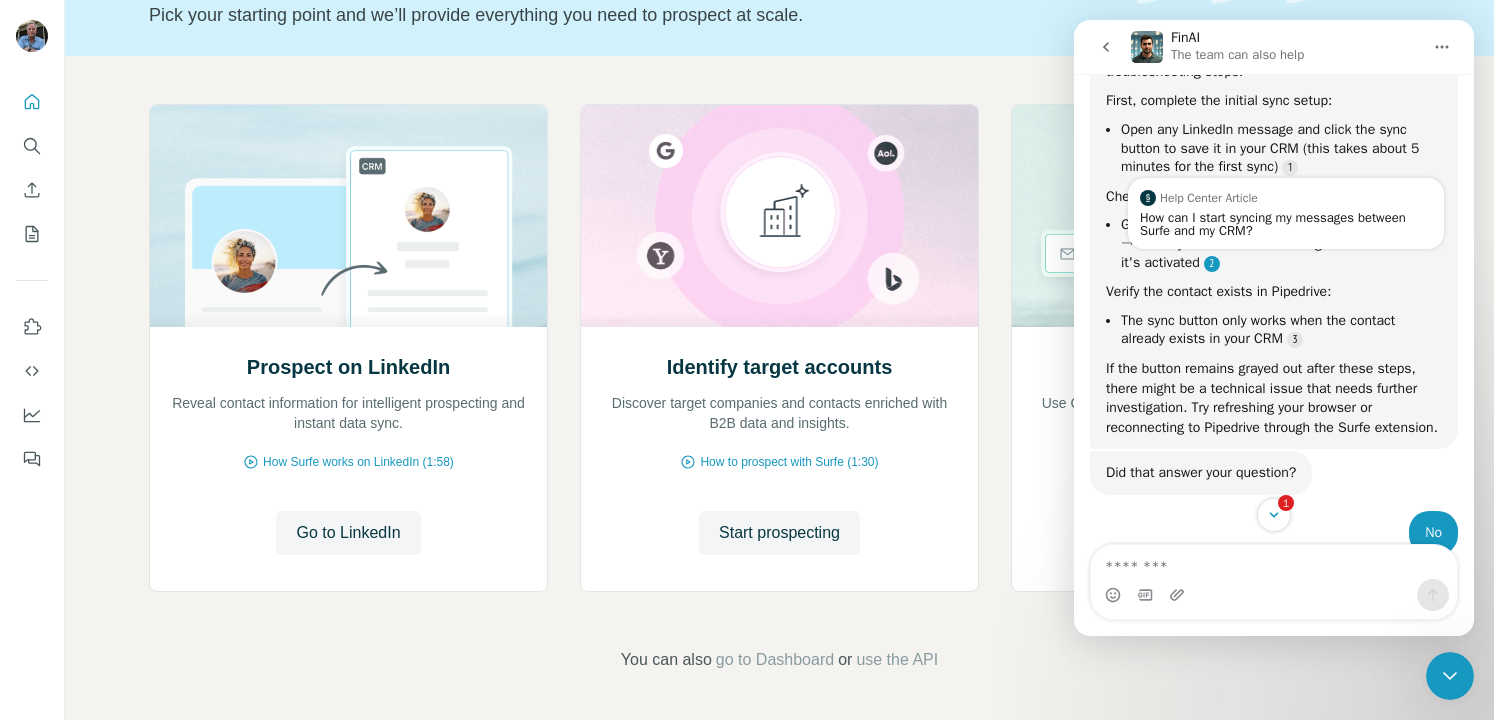 click at bounding box center [1212, 264] 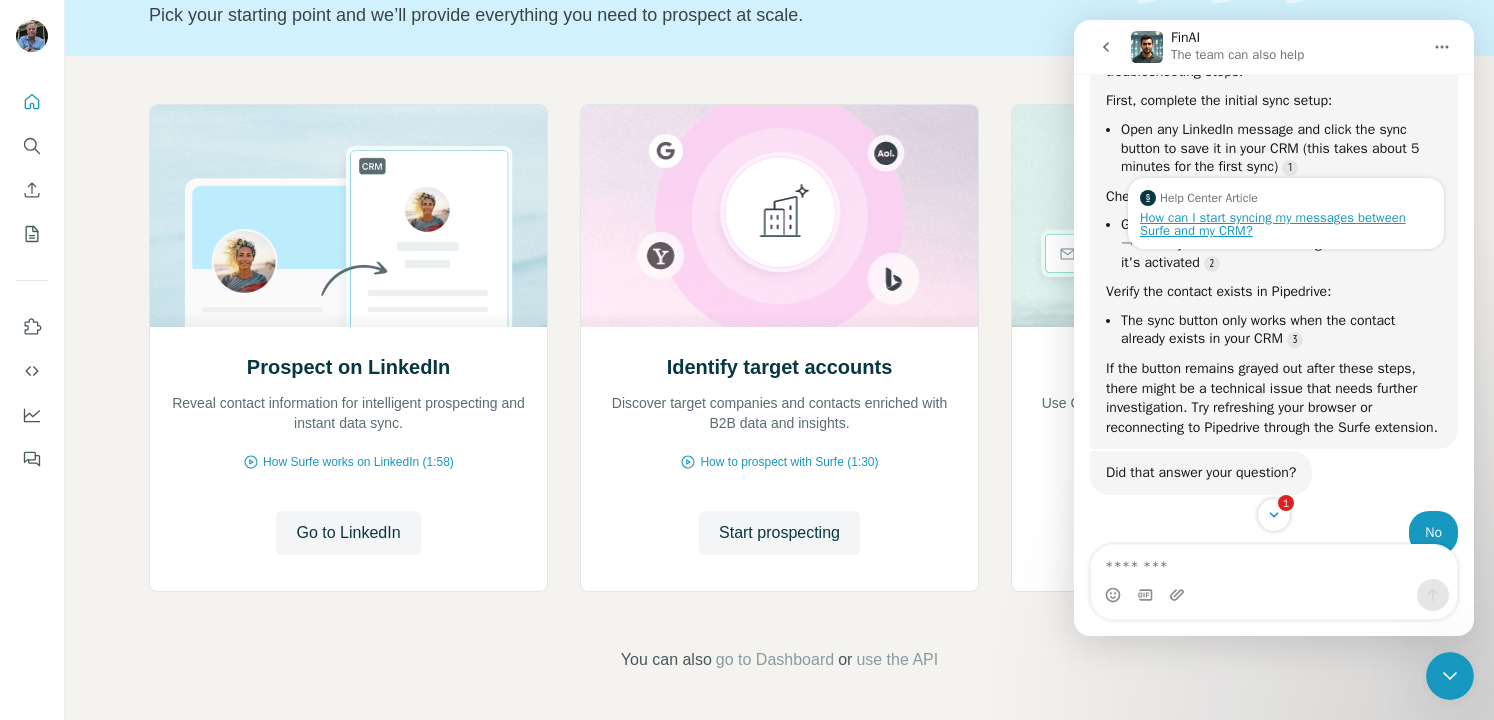click on "How can I start syncing my messages between Surfe and my CRM?" at bounding box center (1286, 224) 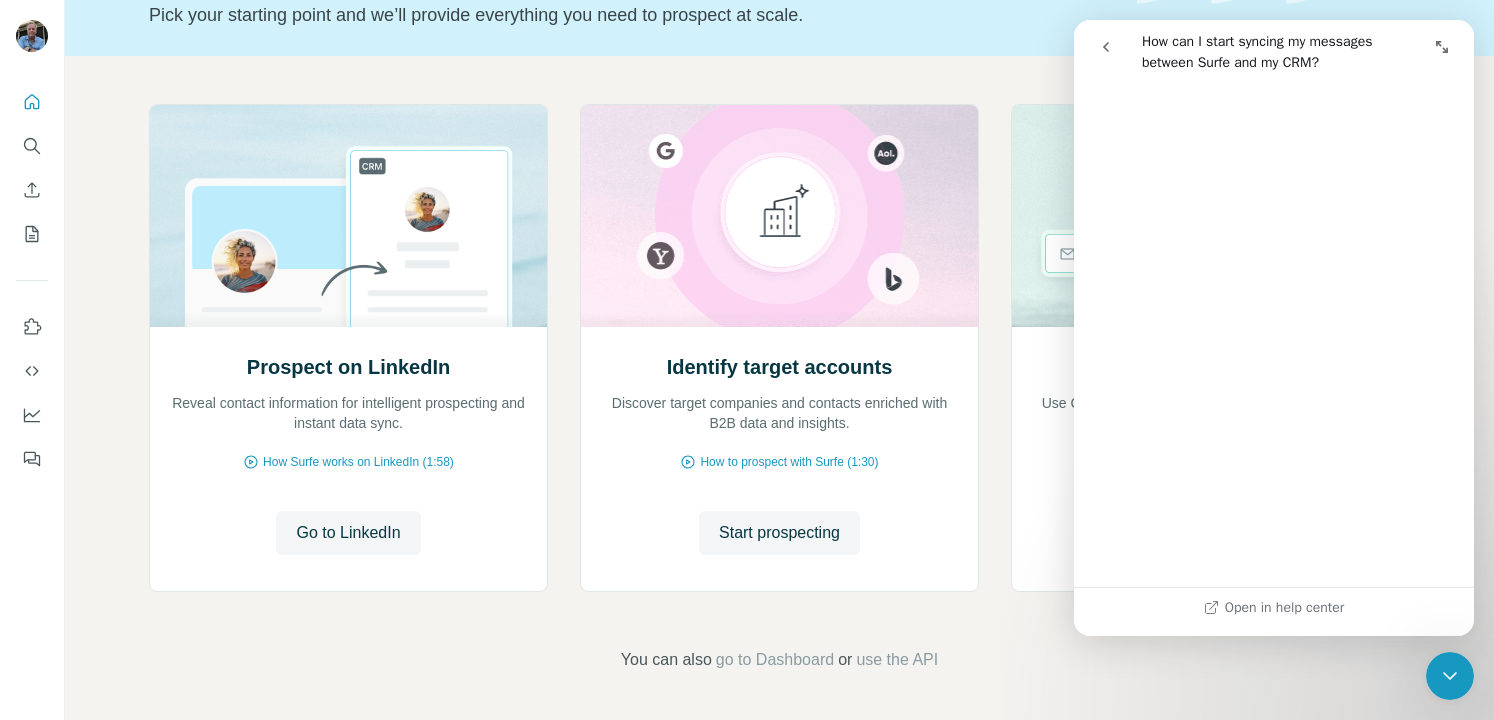 scroll, scrollTop: 3042, scrollLeft: 0, axis: vertical 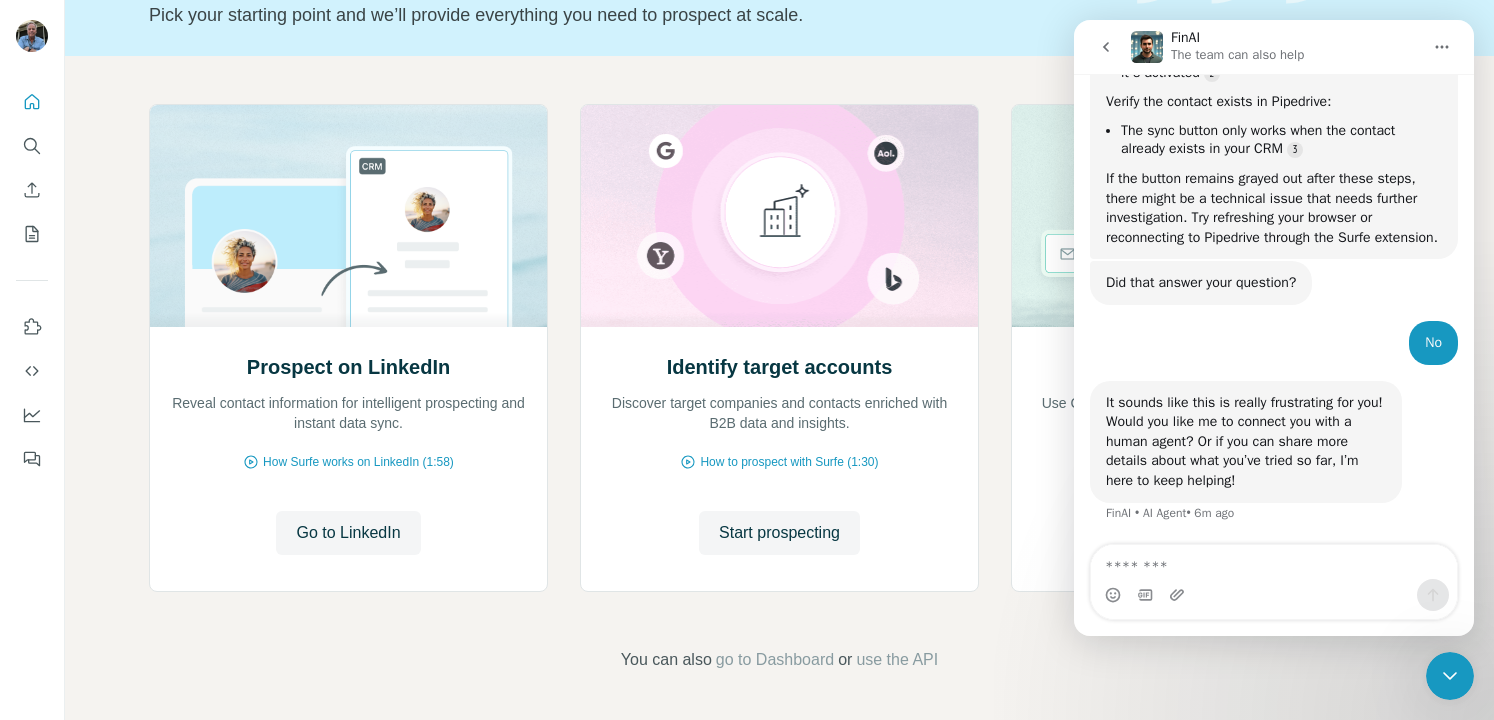 click at bounding box center (1274, 562) 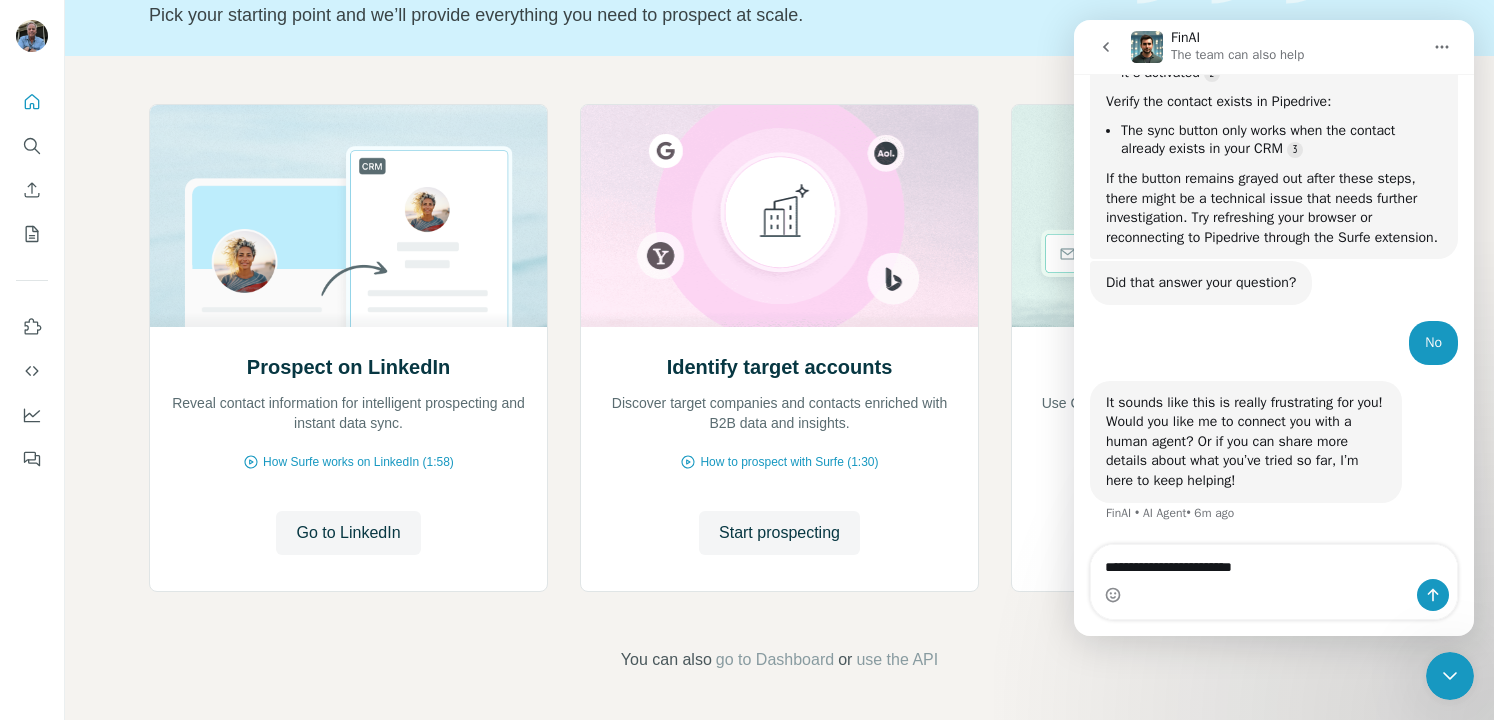 type on "**********" 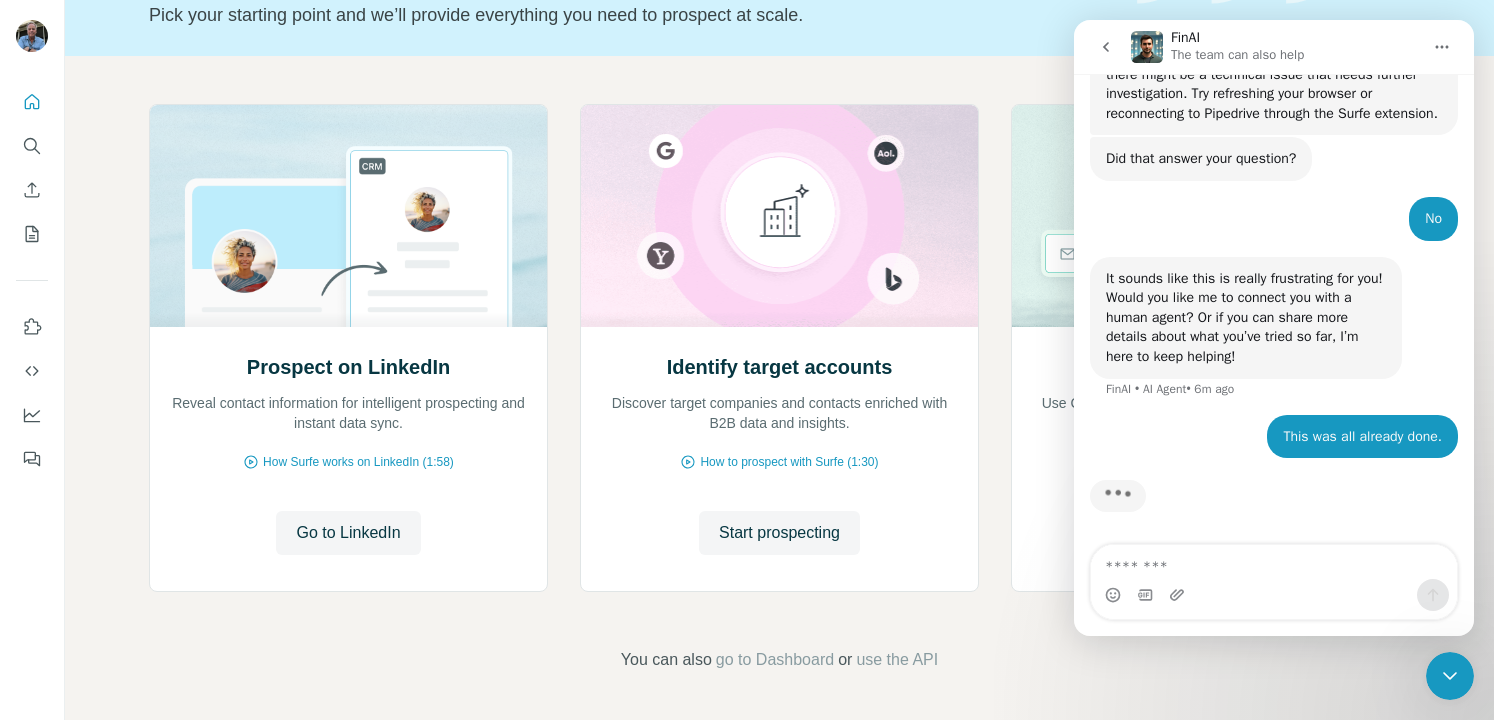 scroll, scrollTop: 2589, scrollLeft: 0, axis: vertical 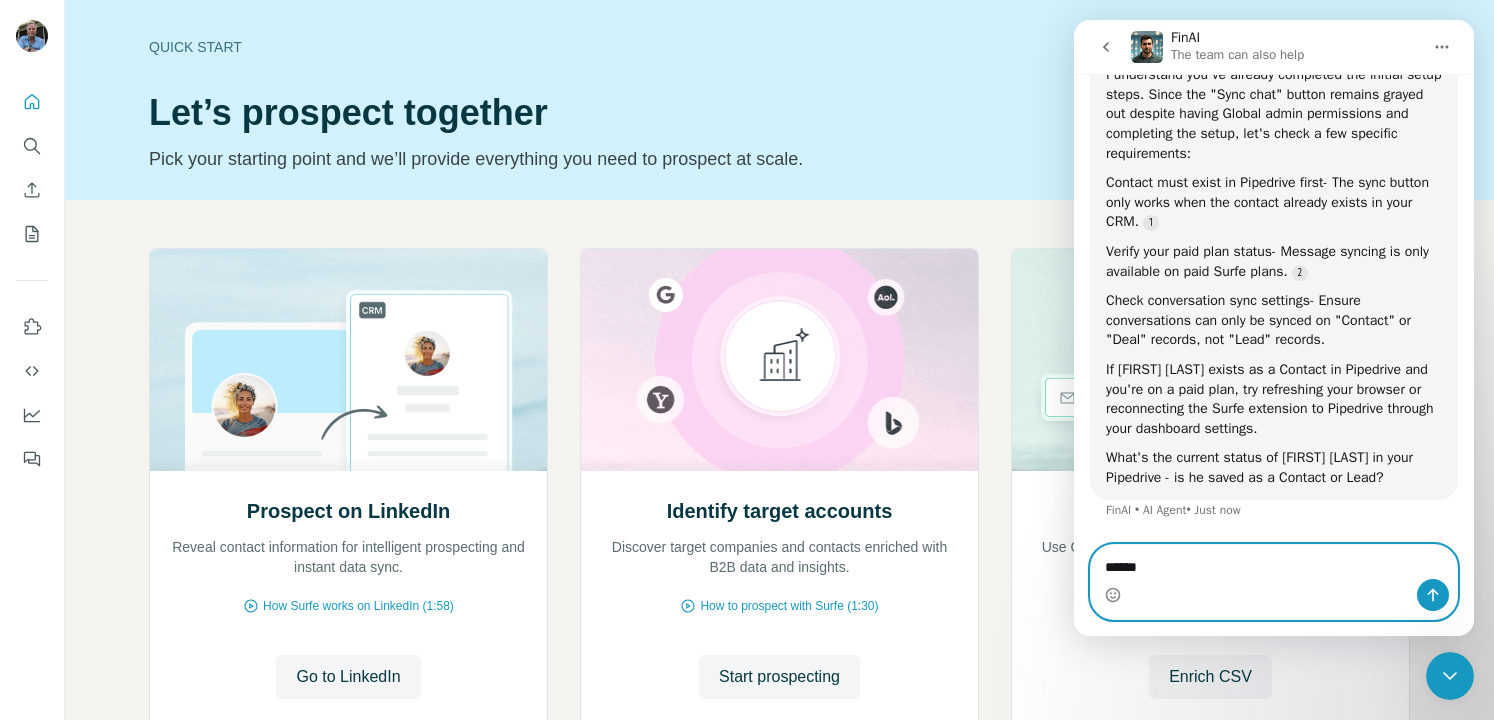 type on "*******" 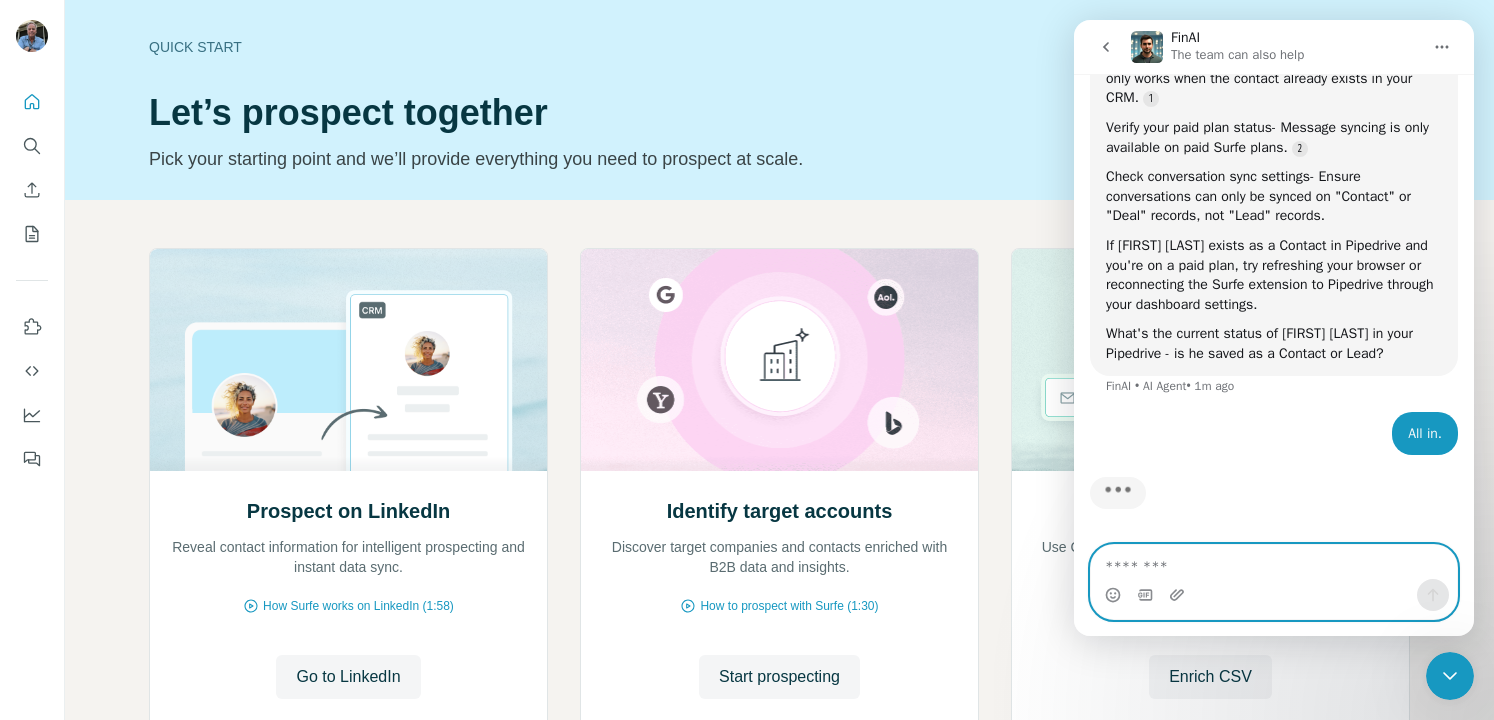scroll, scrollTop: 3111, scrollLeft: 0, axis: vertical 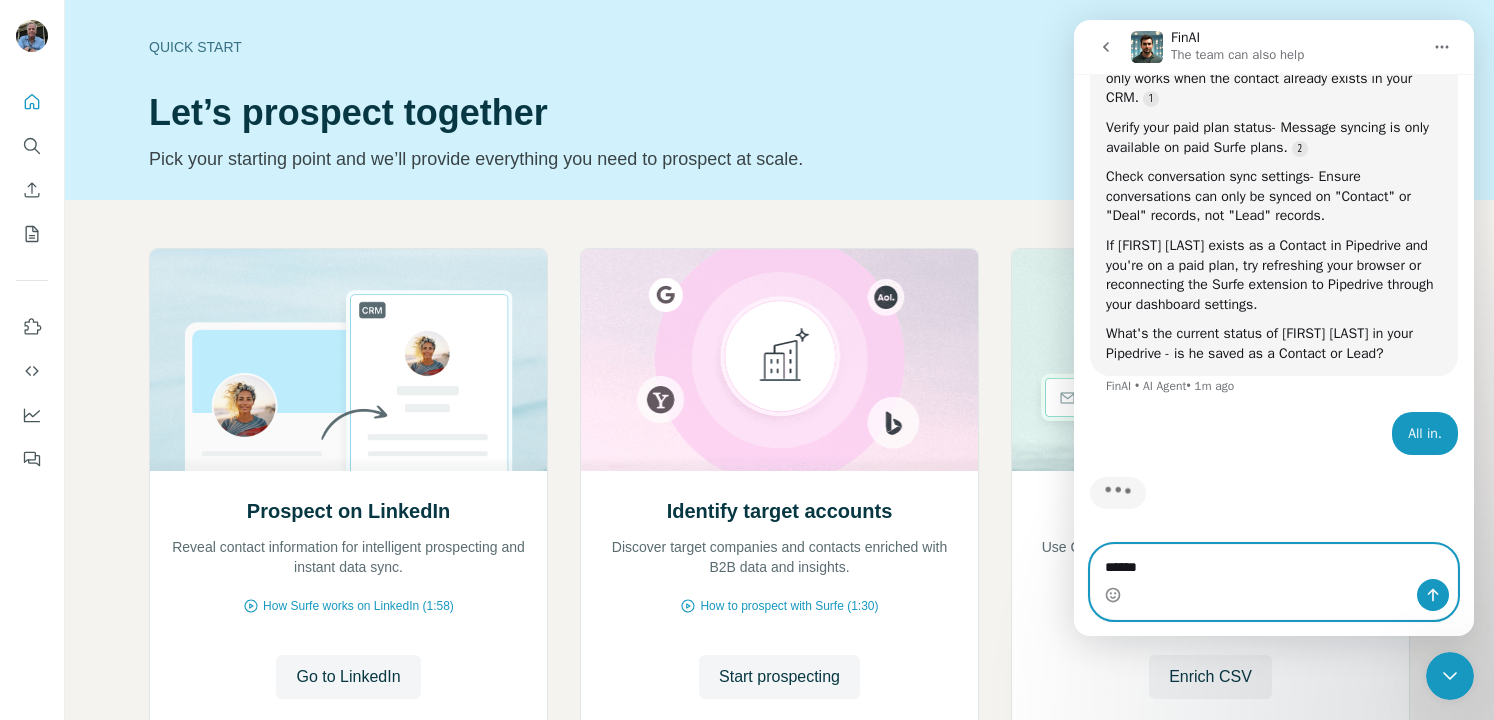 type on "*******" 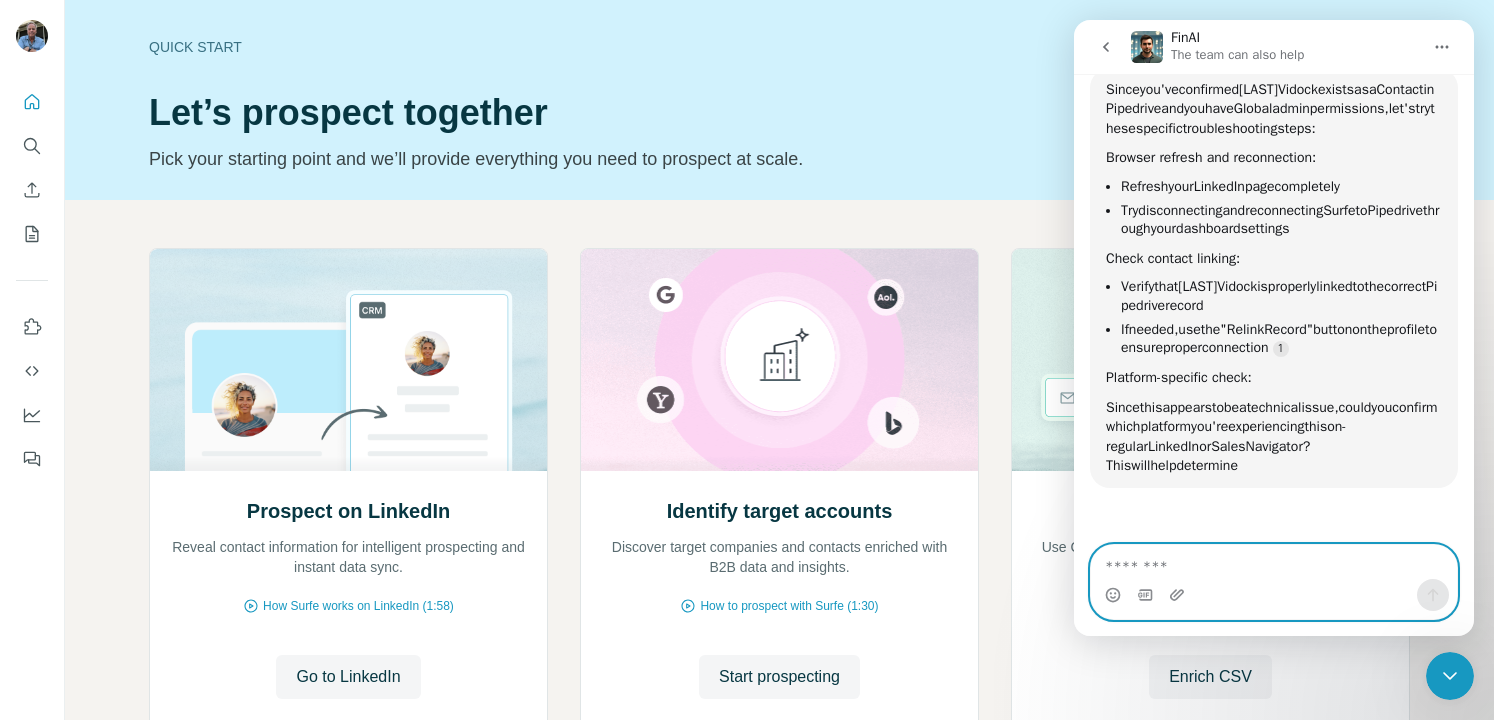 scroll, scrollTop: 3523, scrollLeft: 0, axis: vertical 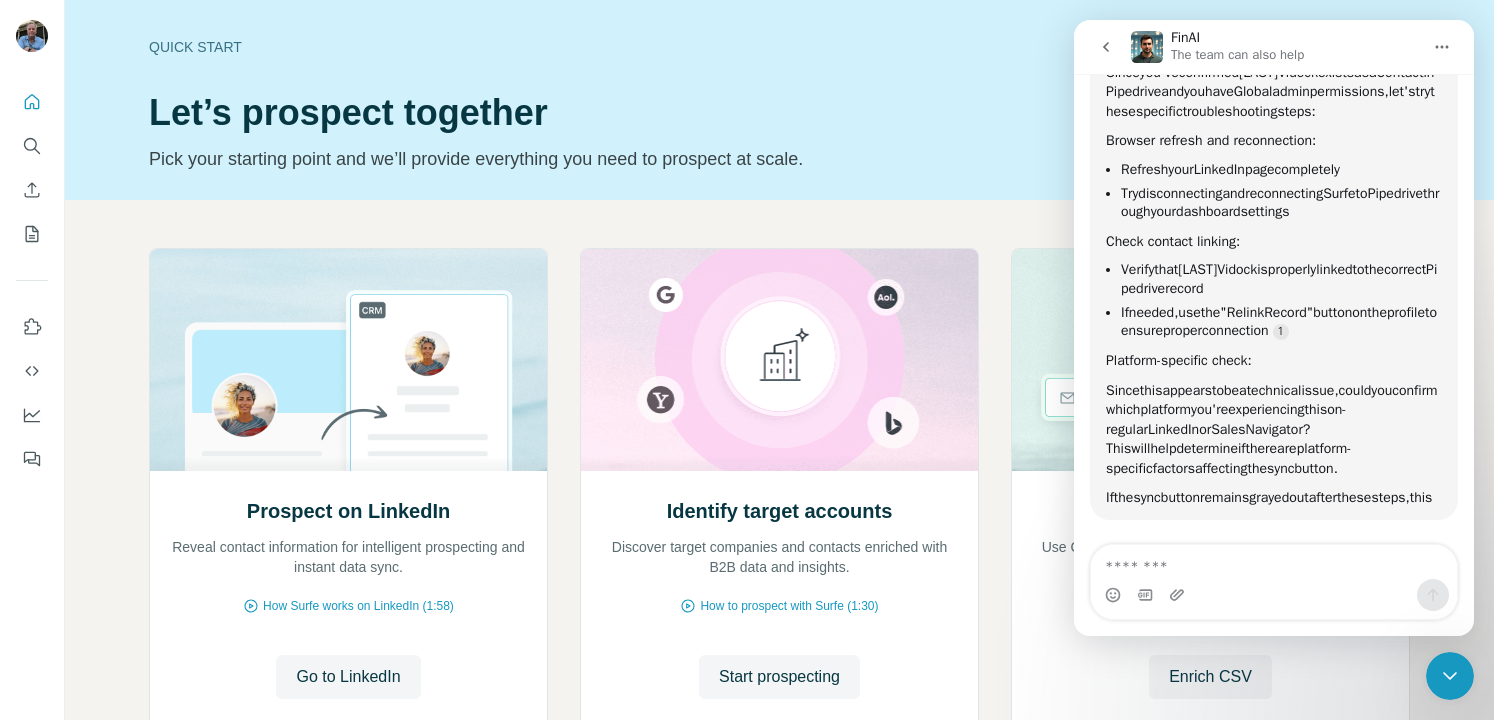 click on "Quick start Let’s prospect together Pick your starting point and we’ll provide everything you need to prospect at scale." at bounding box center (631, 100) 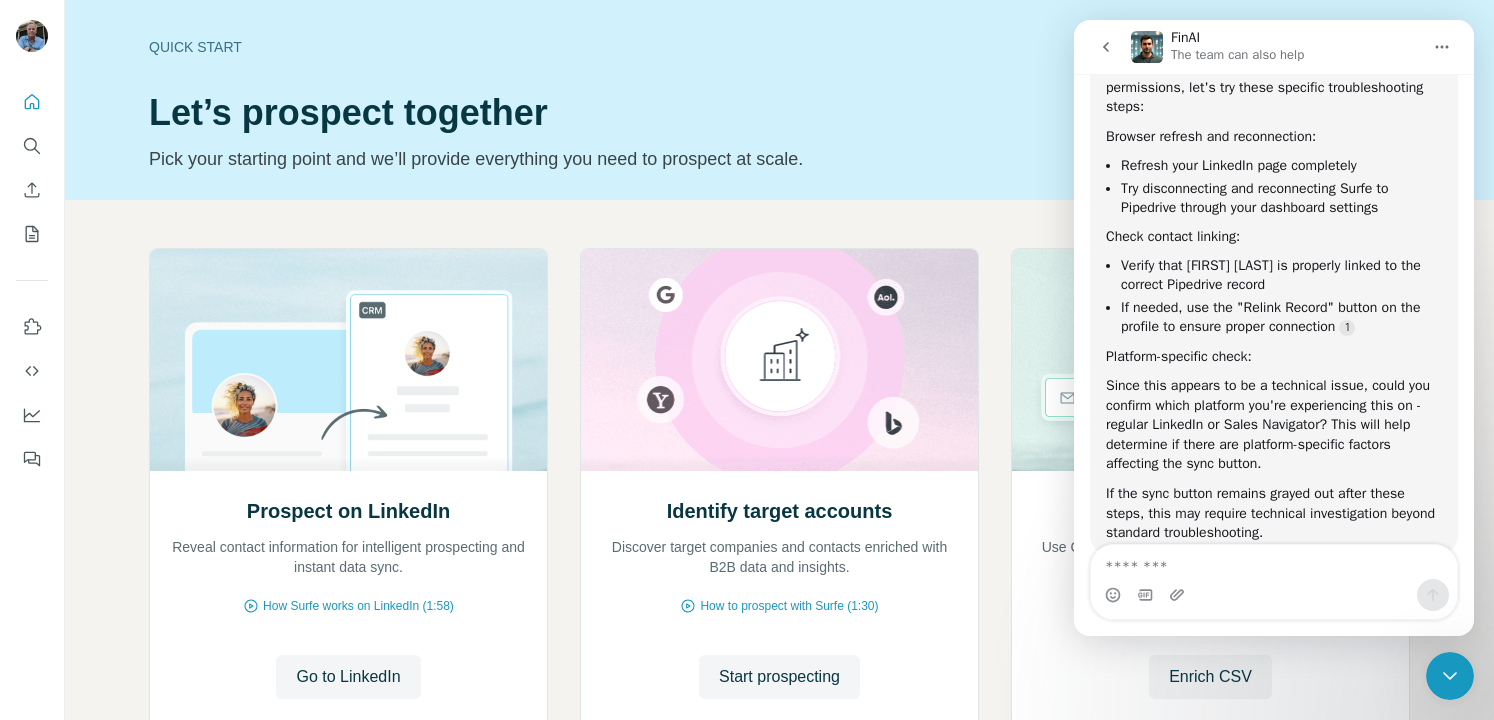 scroll, scrollTop: 3636, scrollLeft: 0, axis: vertical 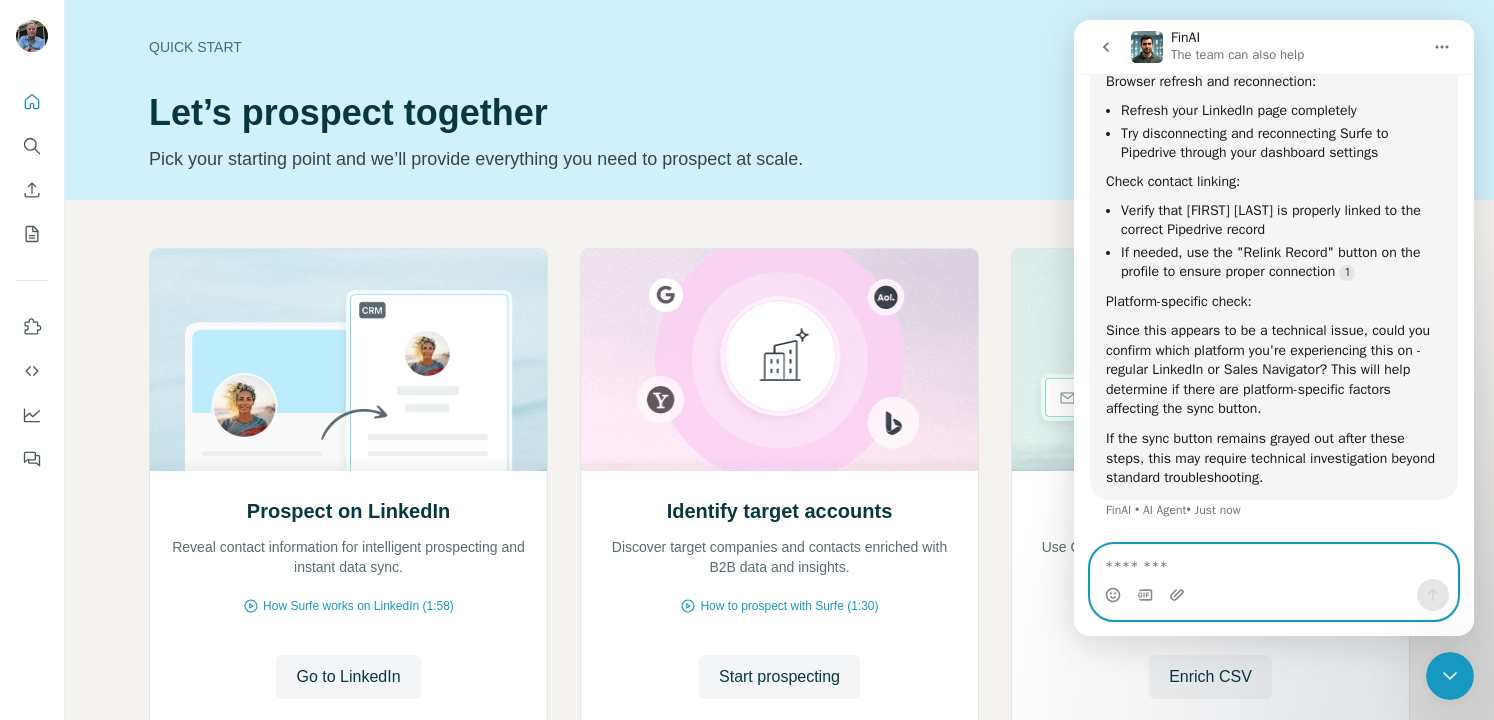 click at bounding box center (1274, 562) 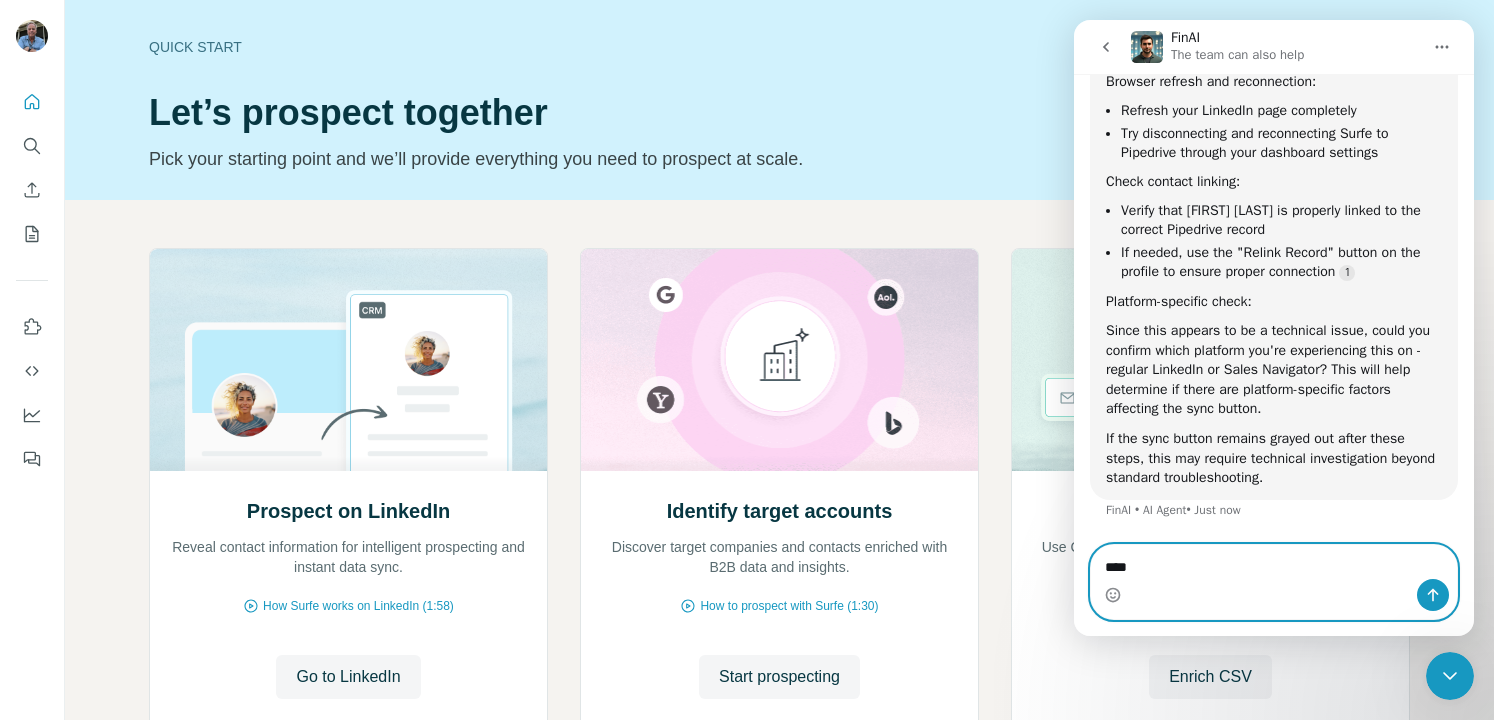 type on "***" 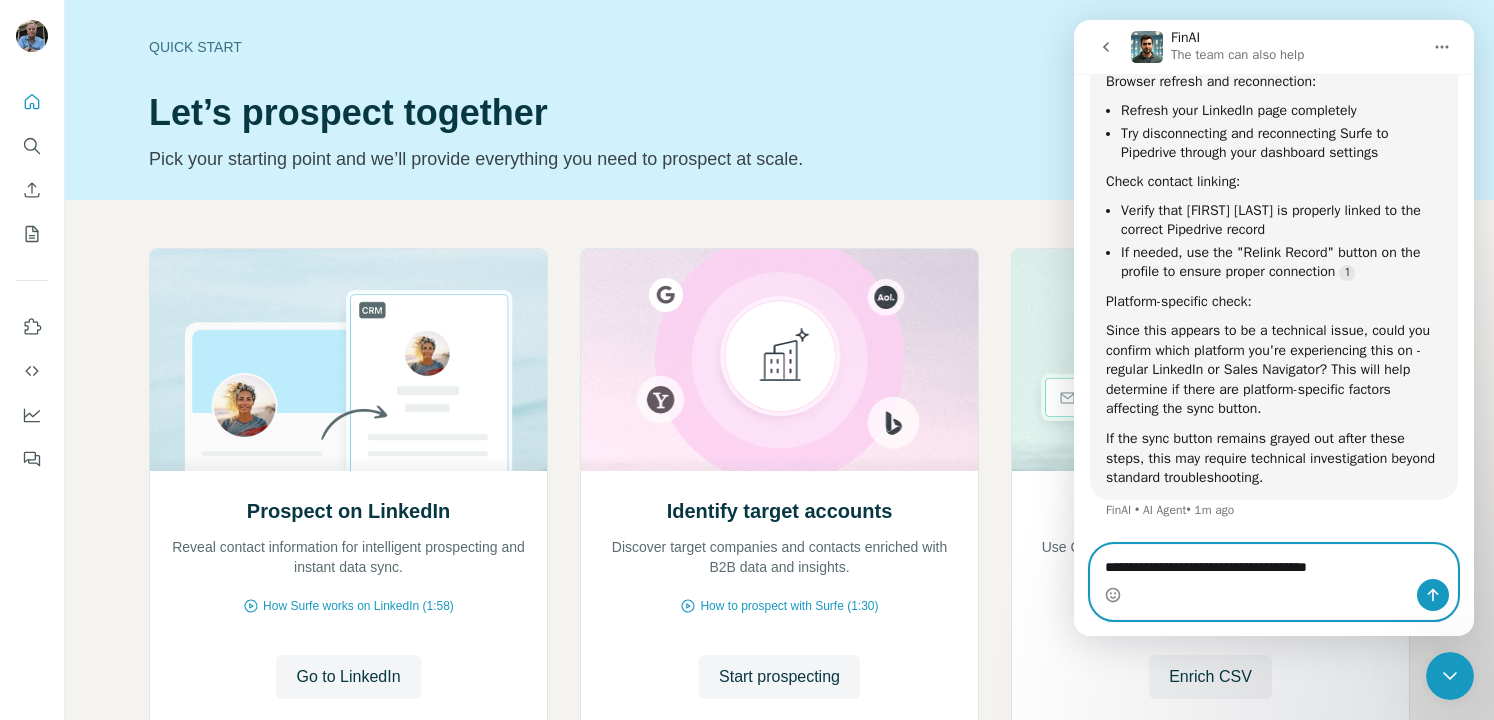 click on "**********" at bounding box center [1274, 562] 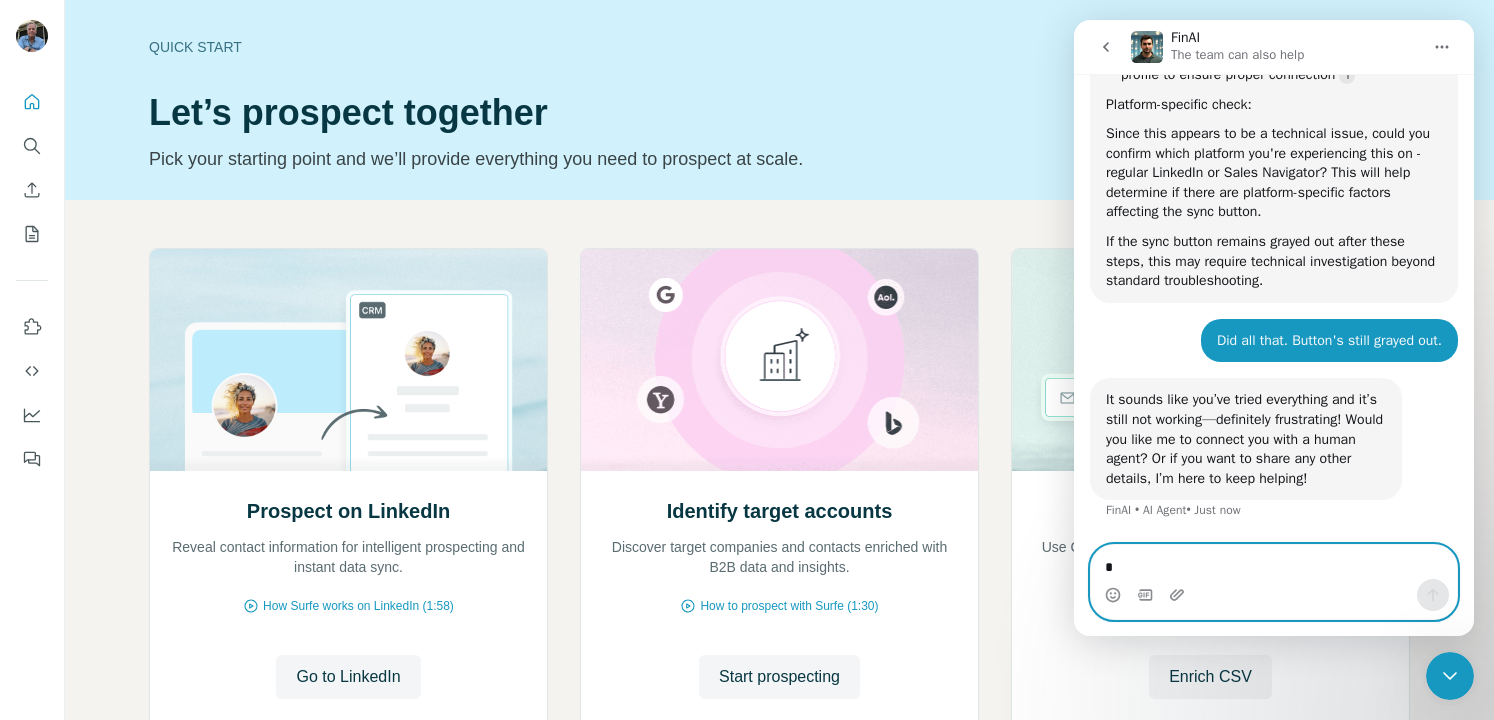 scroll, scrollTop: 3833, scrollLeft: 0, axis: vertical 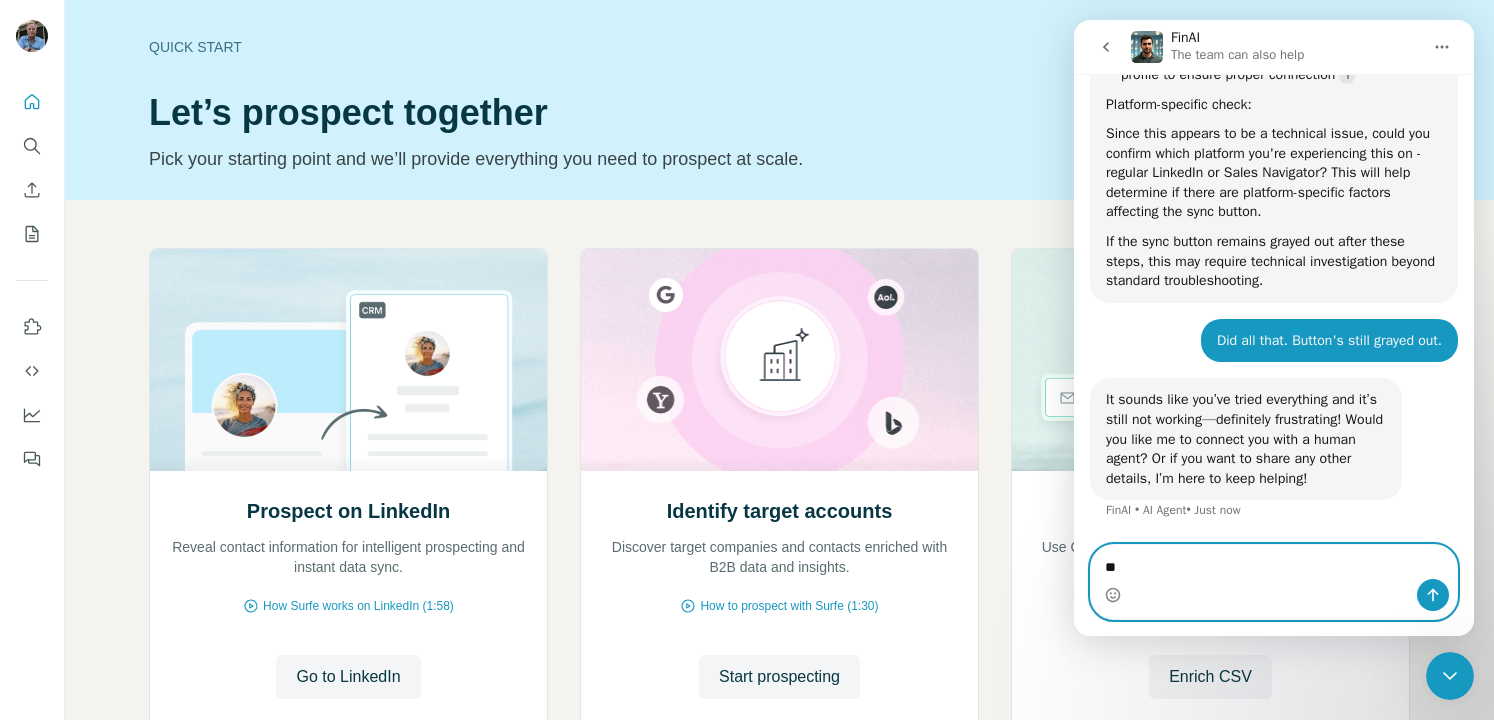 type on "*" 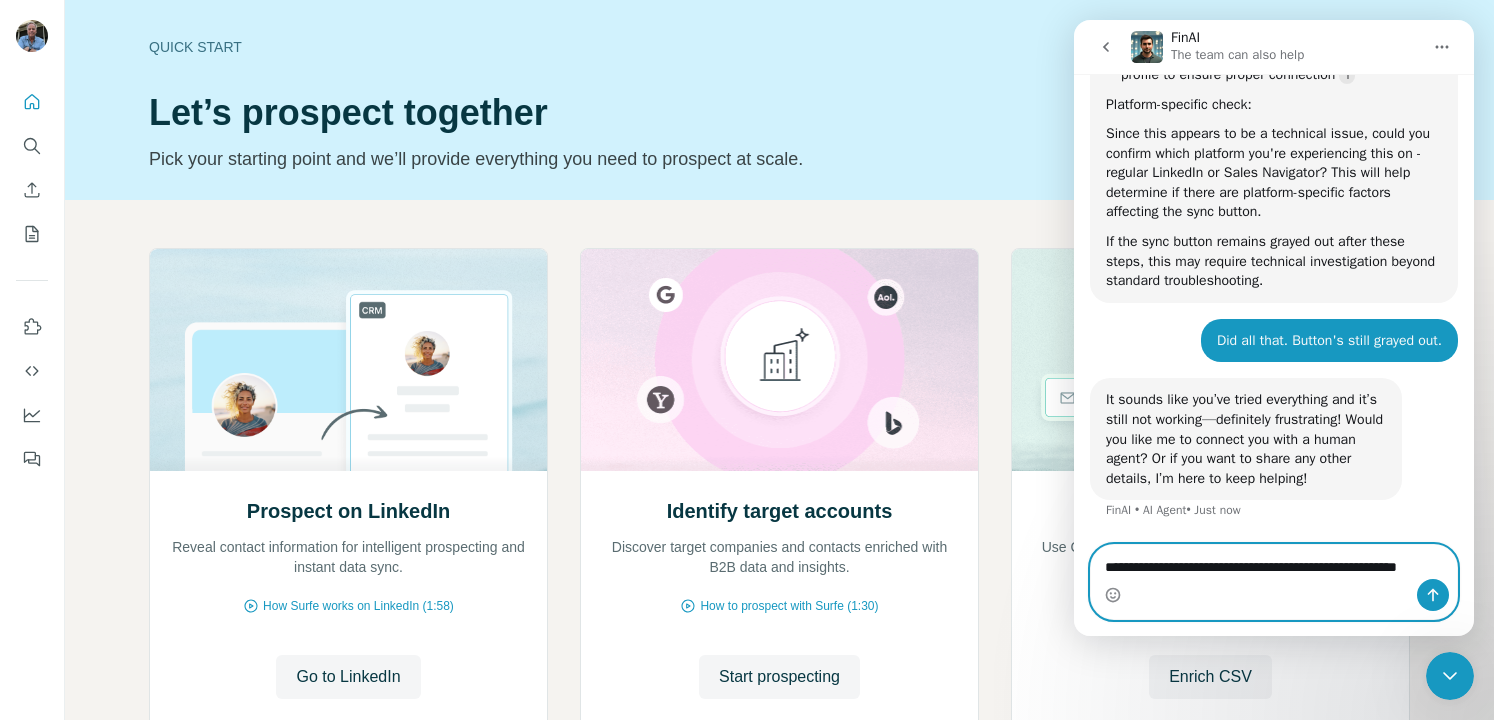 scroll, scrollTop: 3853, scrollLeft: 0, axis: vertical 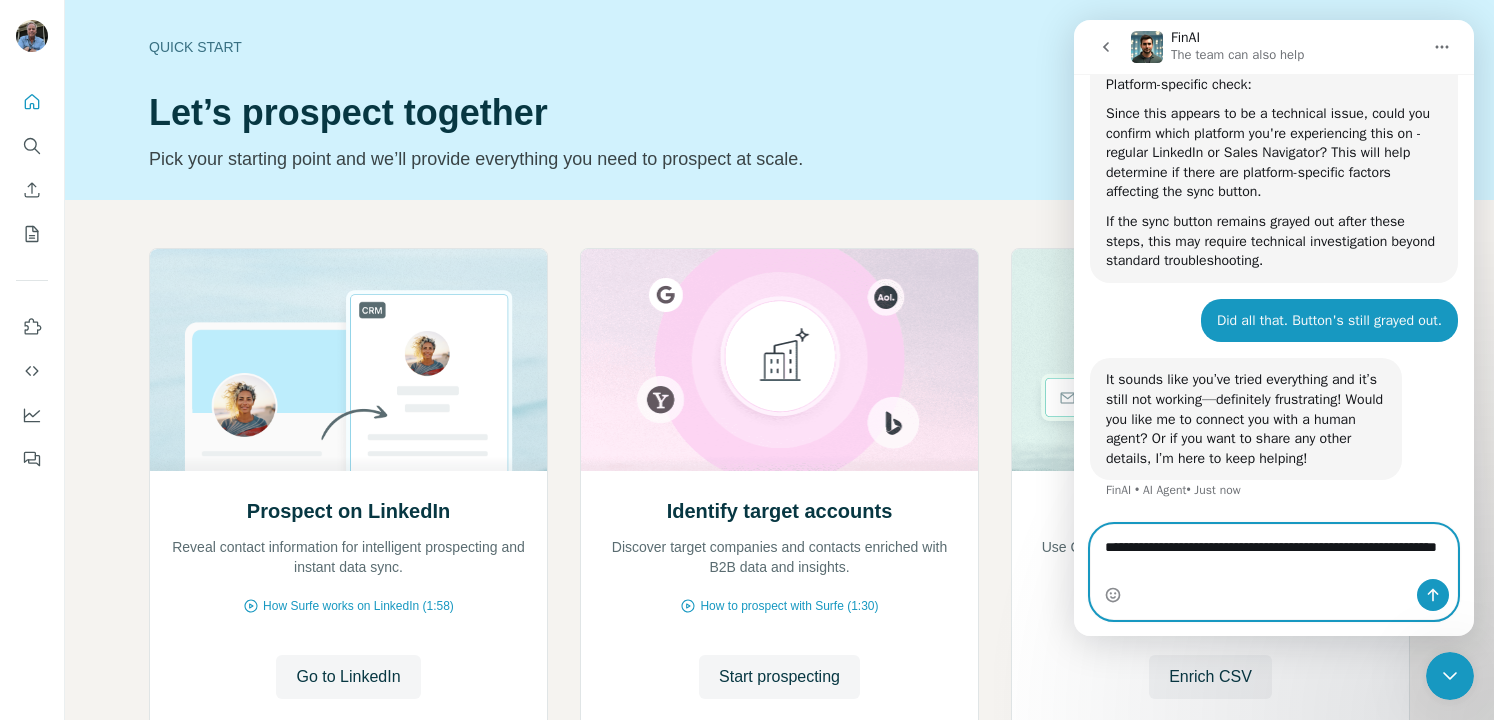 click on "**********" at bounding box center (1274, 552) 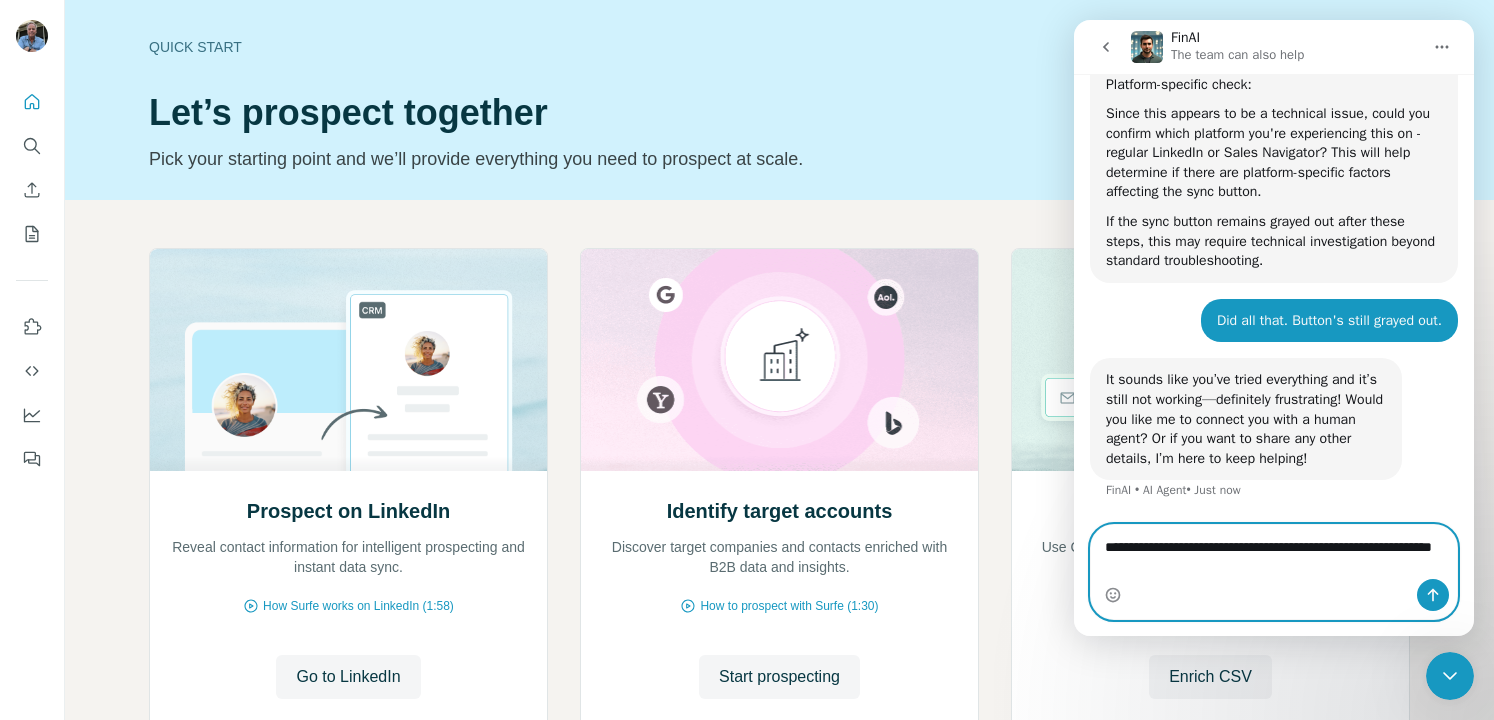 type on "**********" 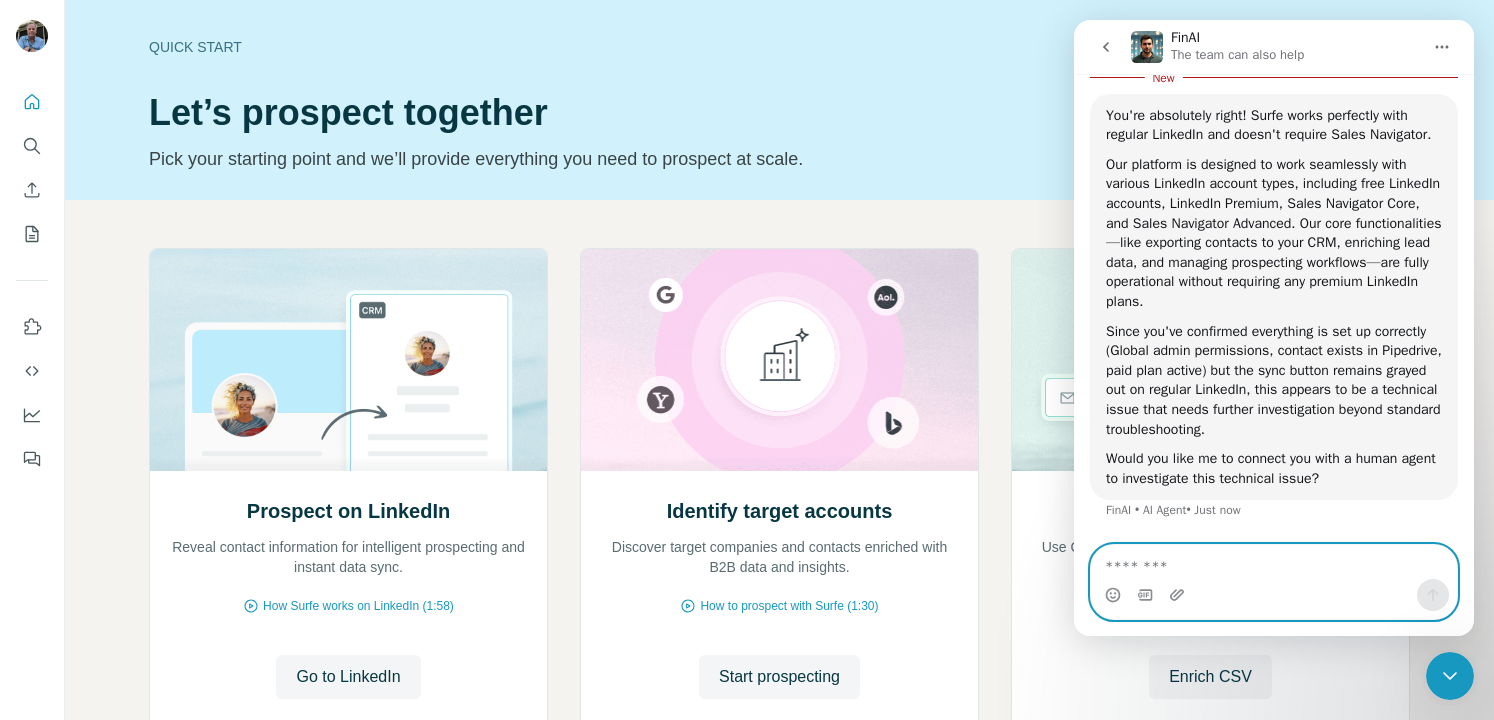 scroll, scrollTop: 4388, scrollLeft: 0, axis: vertical 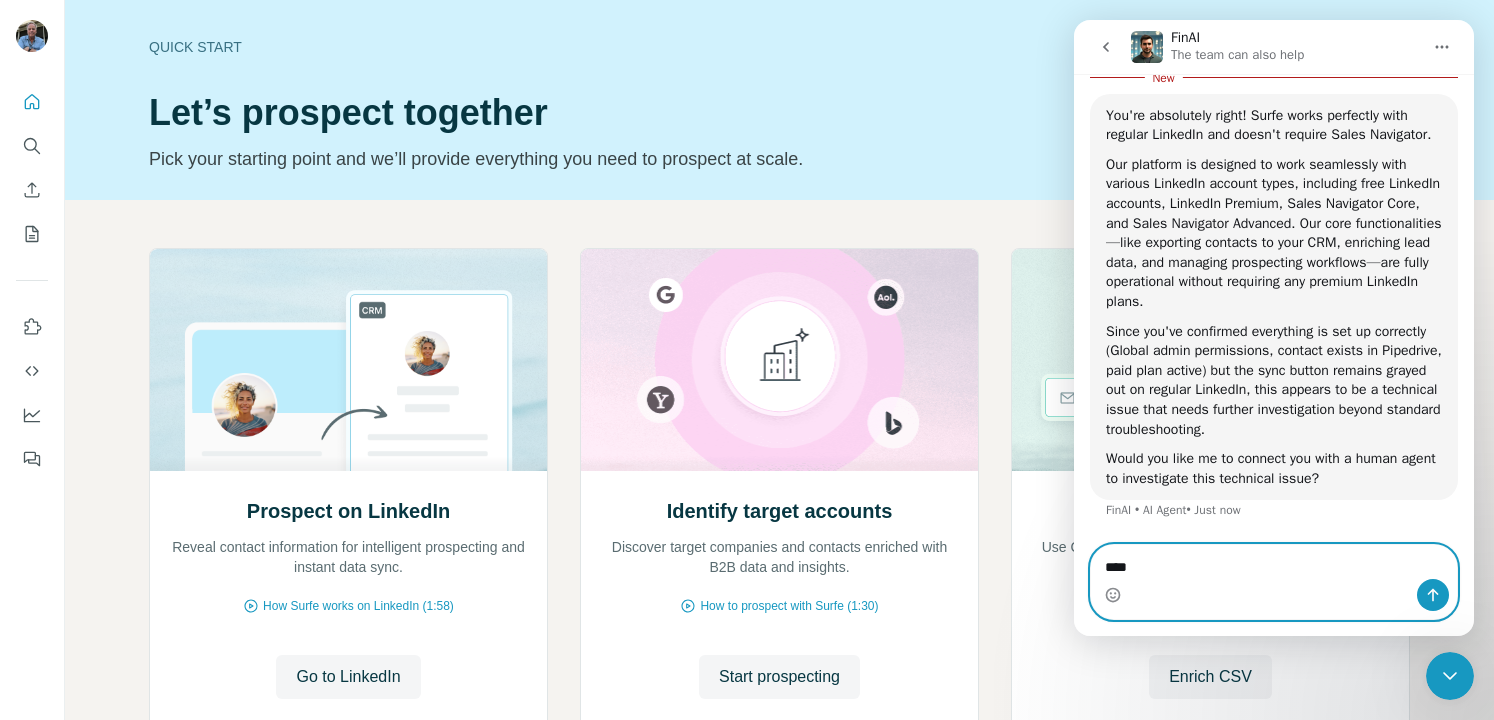 type on "*****" 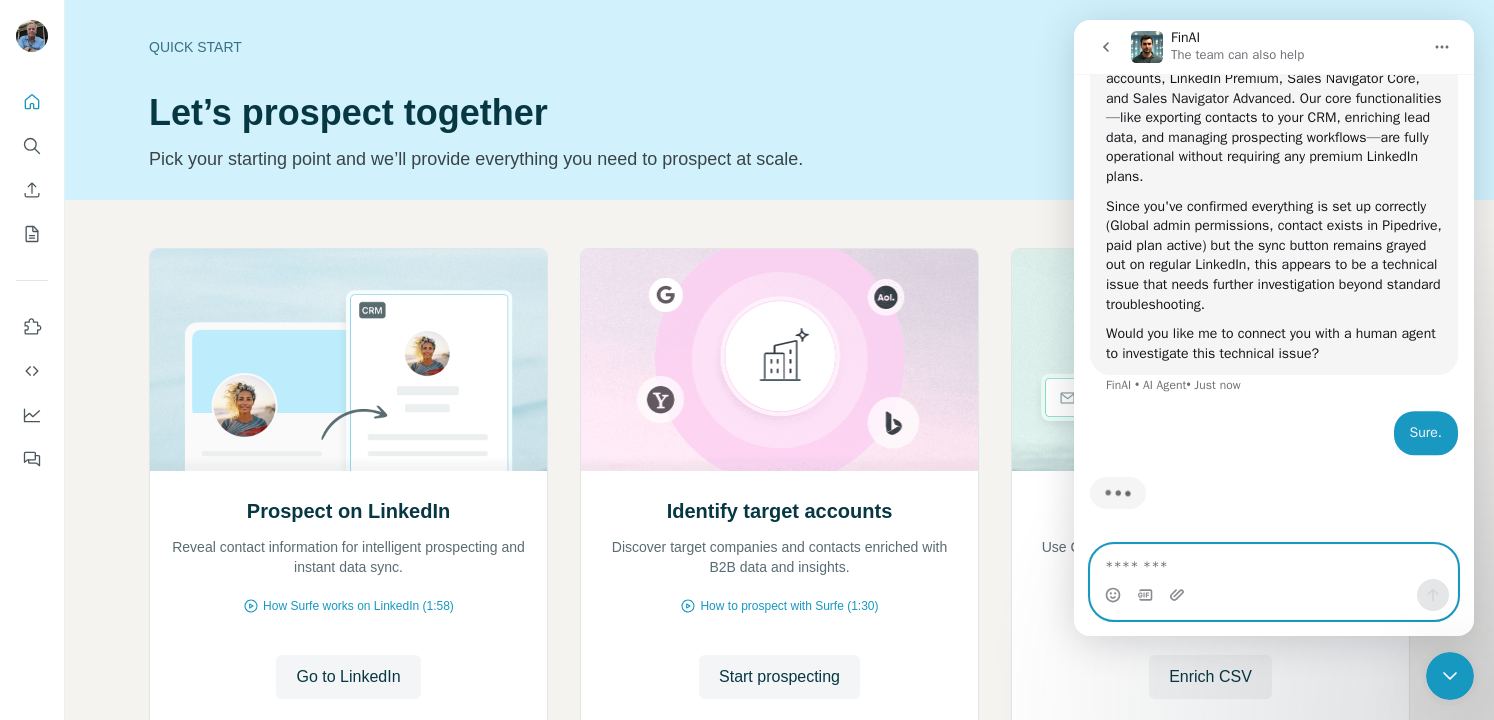 scroll, scrollTop: 4479, scrollLeft: 0, axis: vertical 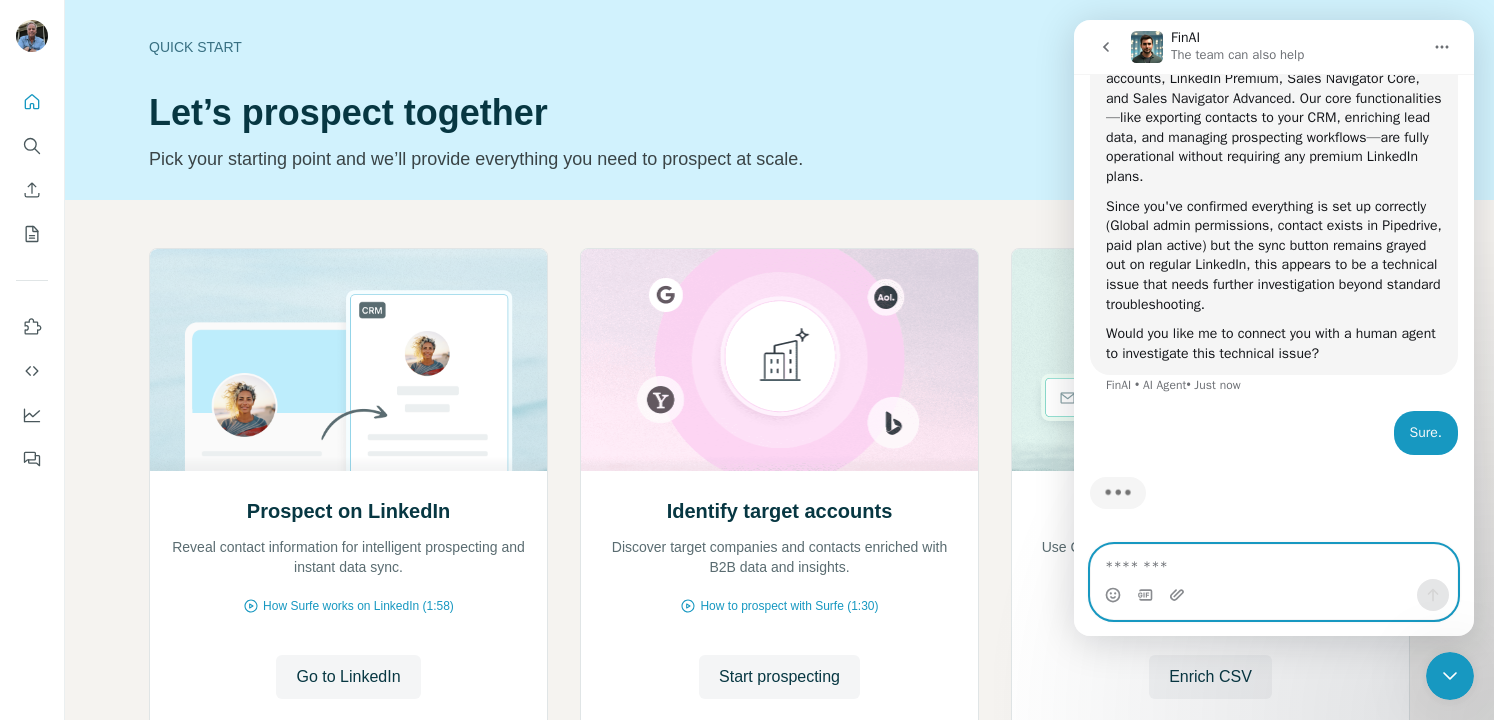 type 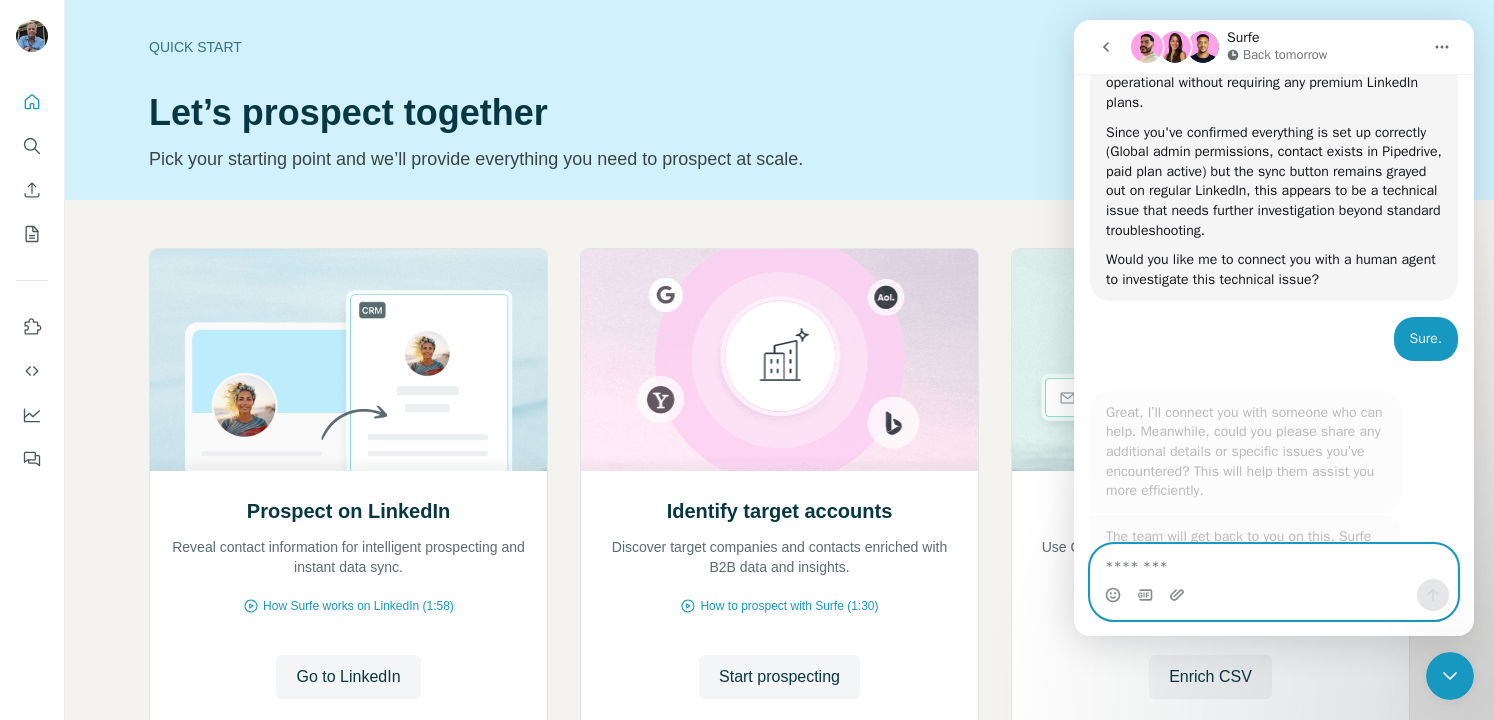 scroll, scrollTop: 0, scrollLeft: 0, axis: both 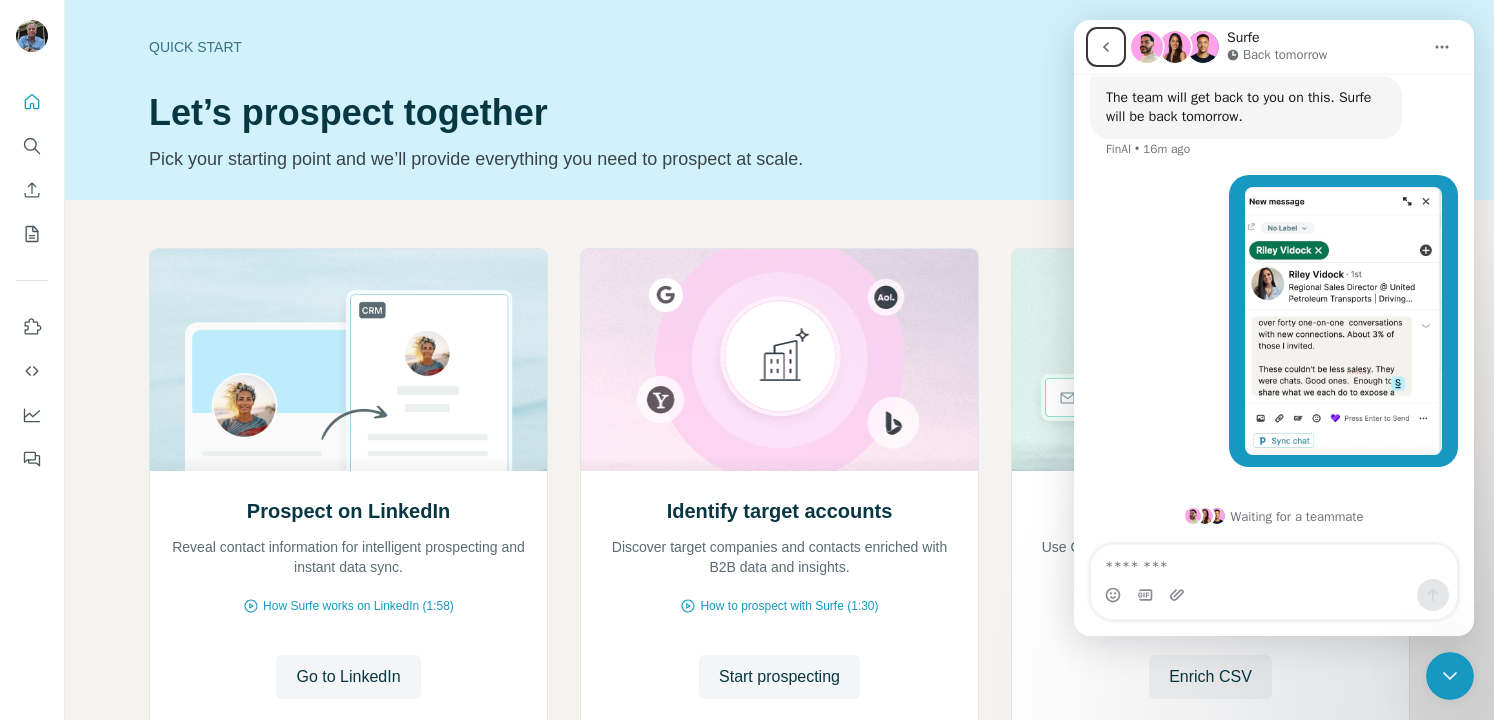 click 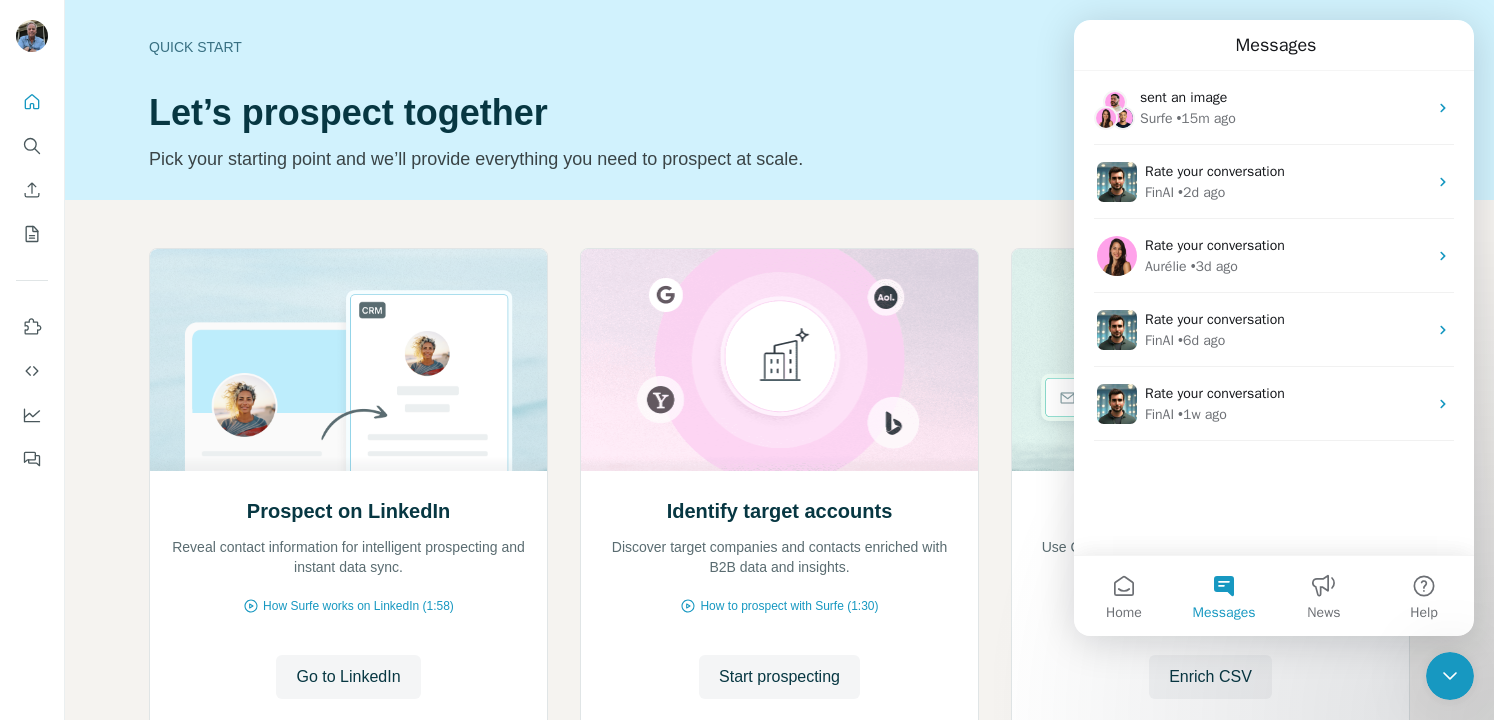 scroll, scrollTop: 3543, scrollLeft: 0, axis: vertical 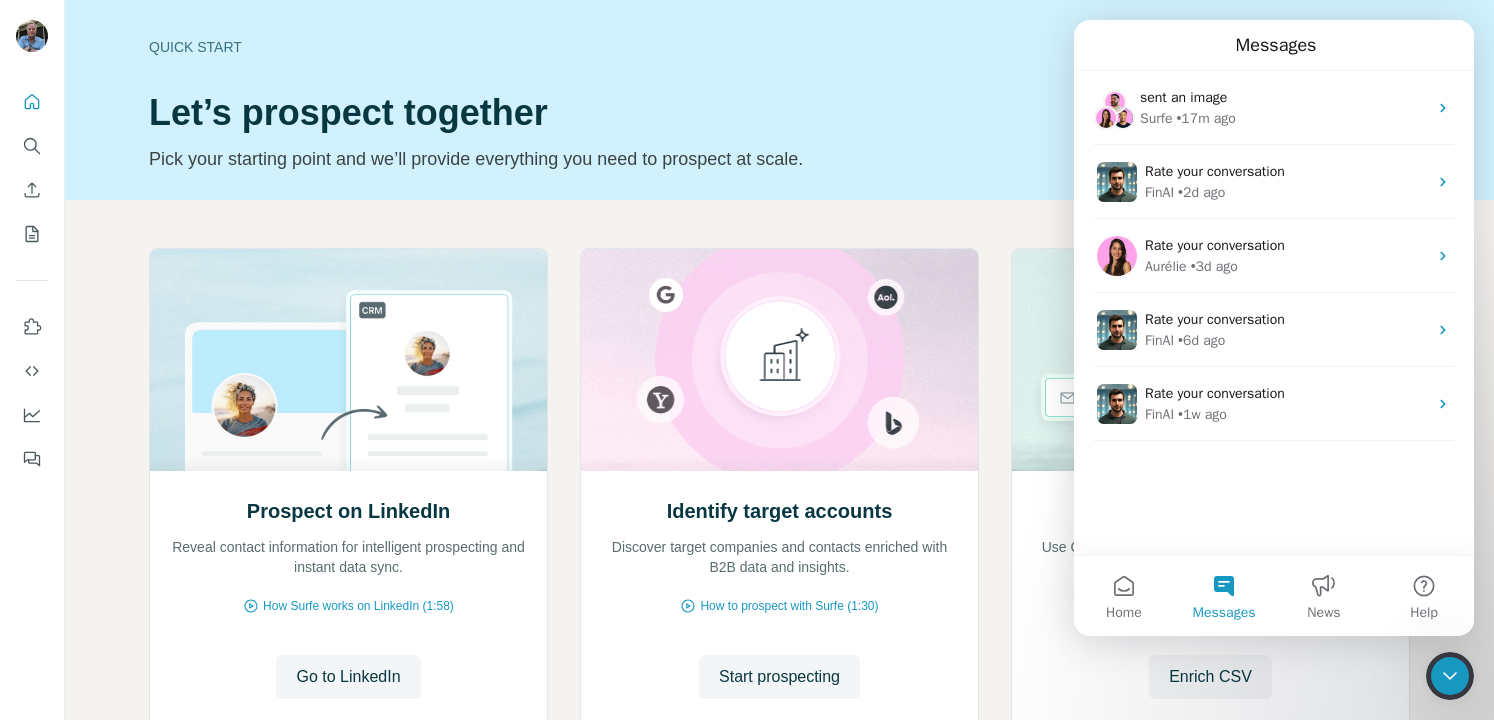 click 